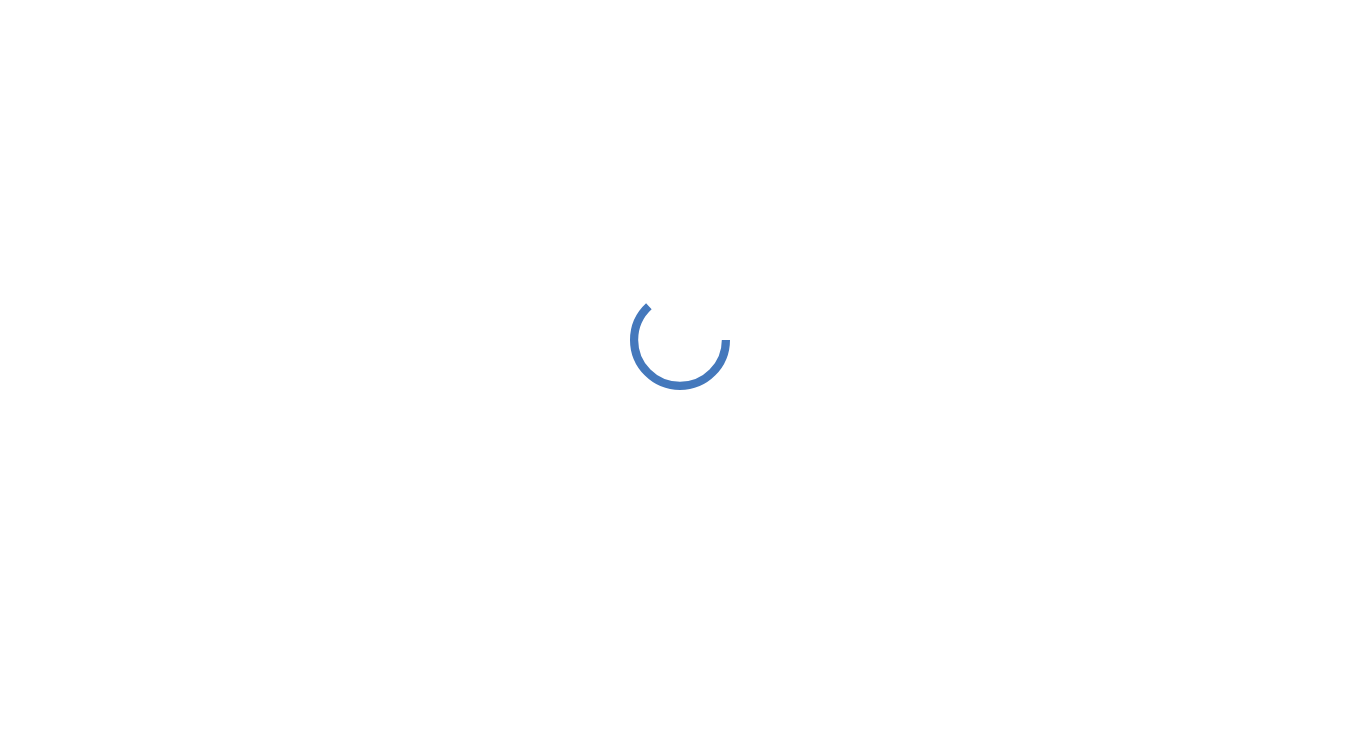 scroll, scrollTop: 0, scrollLeft: 0, axis: both 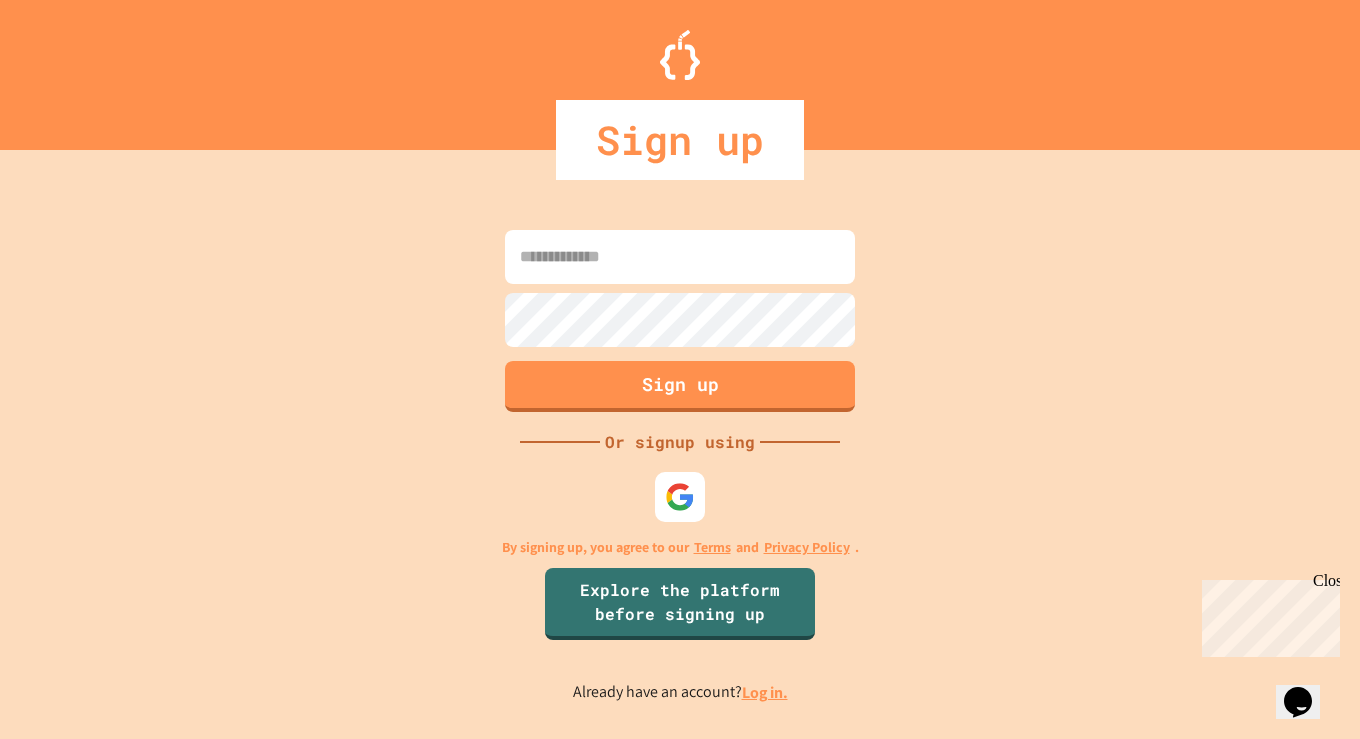 click at bounding box center (680, 257) 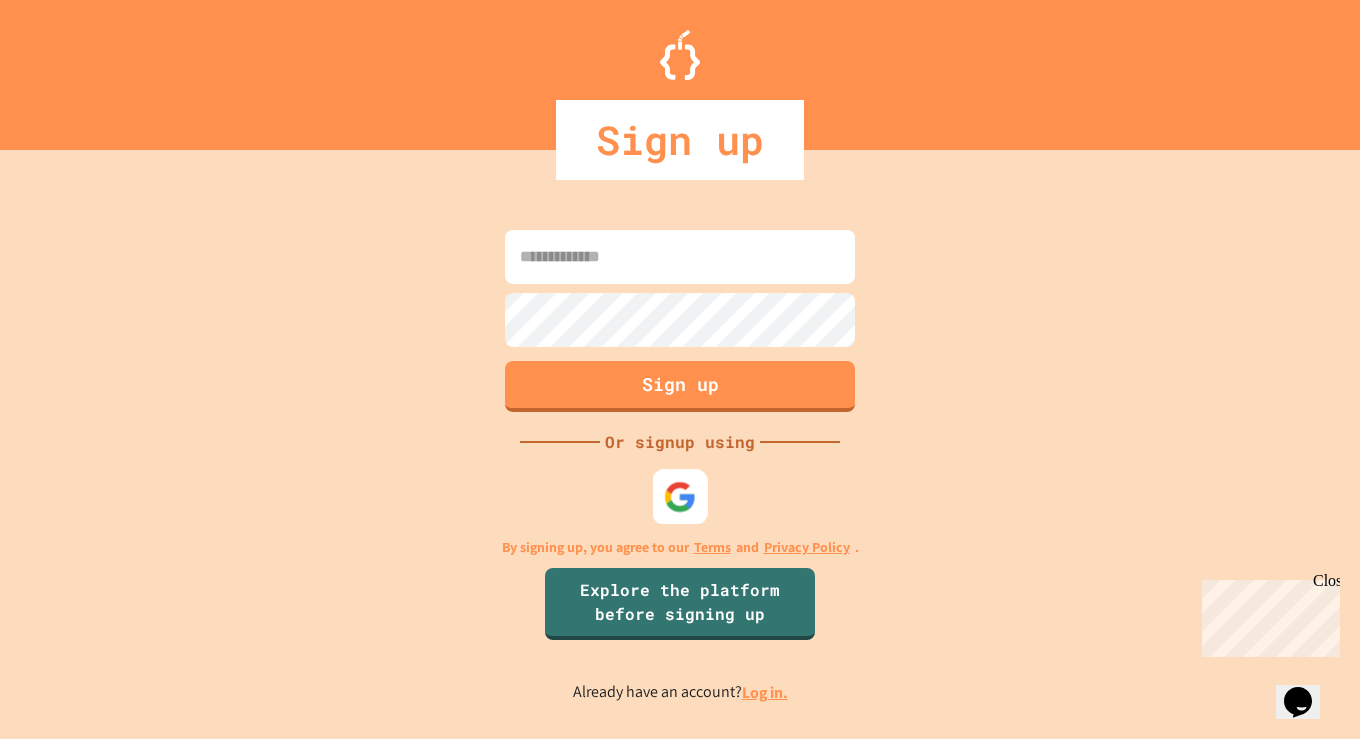 click at bounding box center [680, 496] 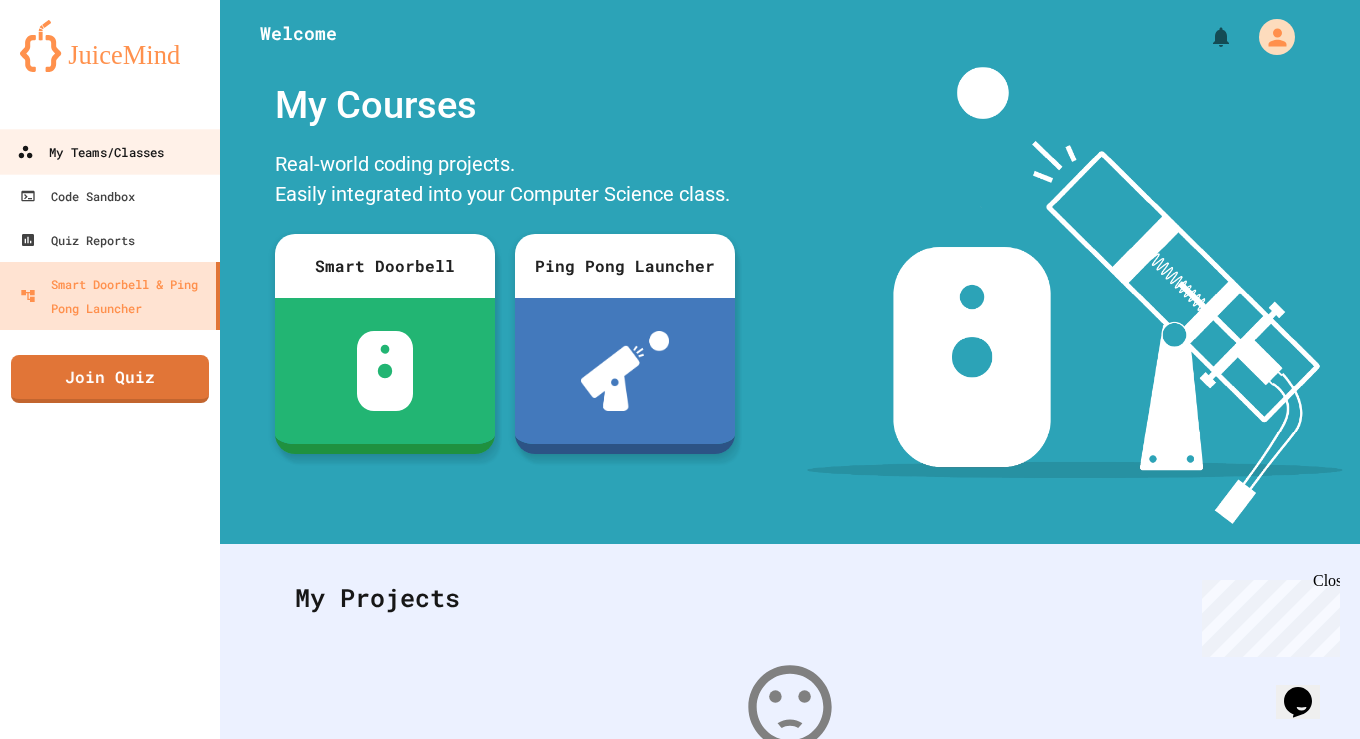 click on "My Teams/Classes" at bounding box center (90, 152) 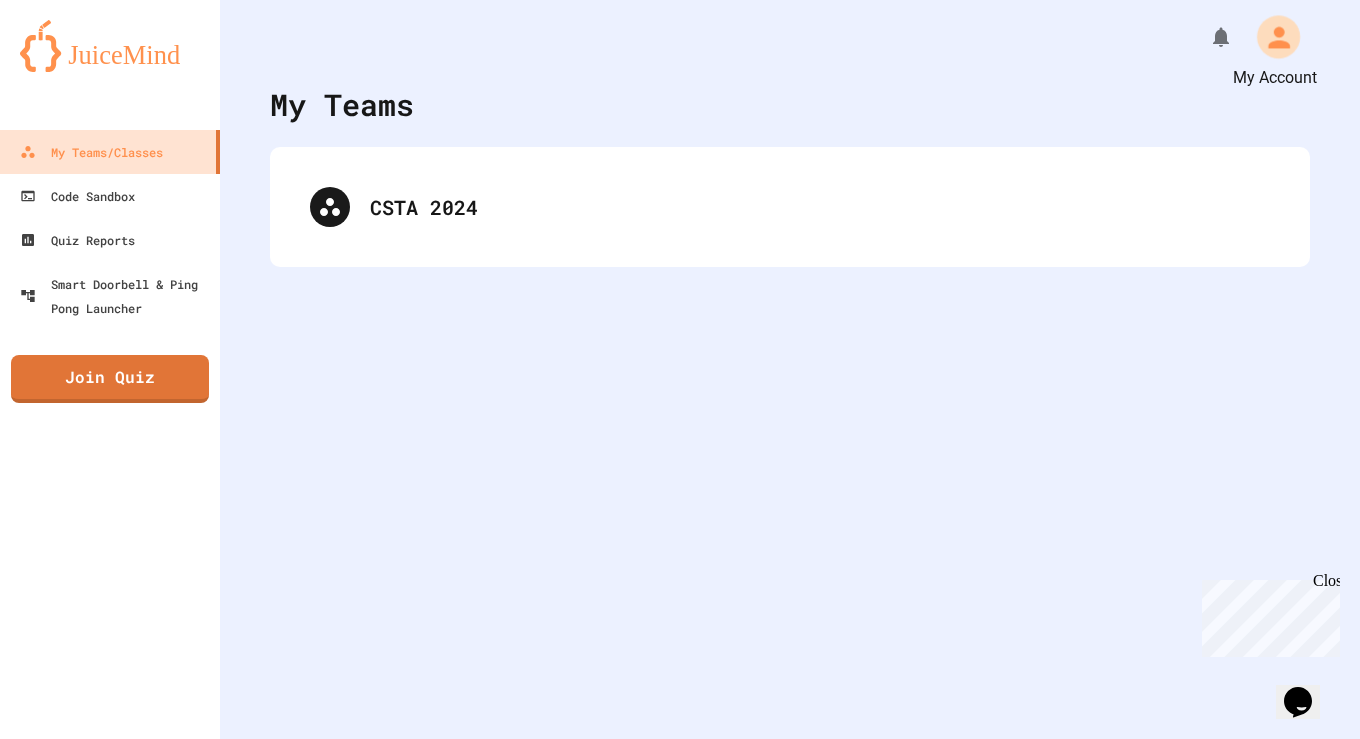 click 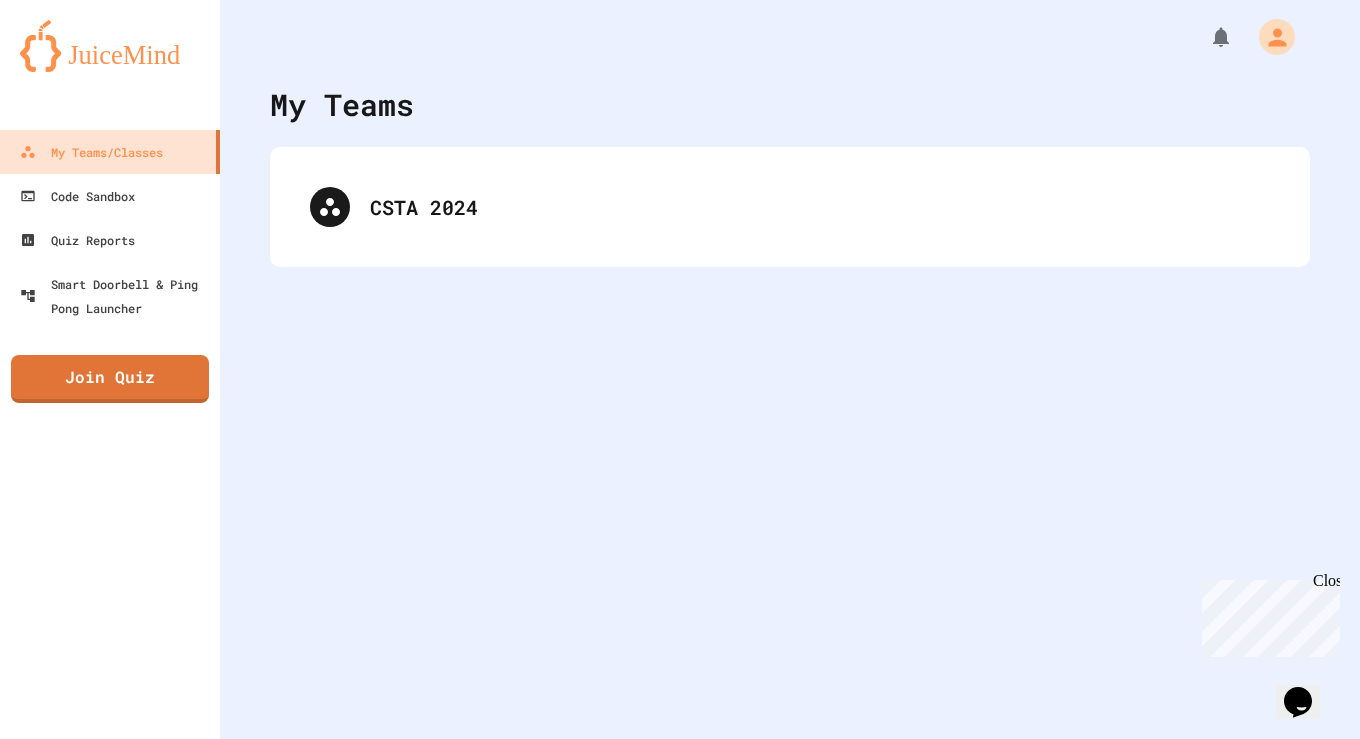 click on "Settings" at bounding box center (690, 2065) 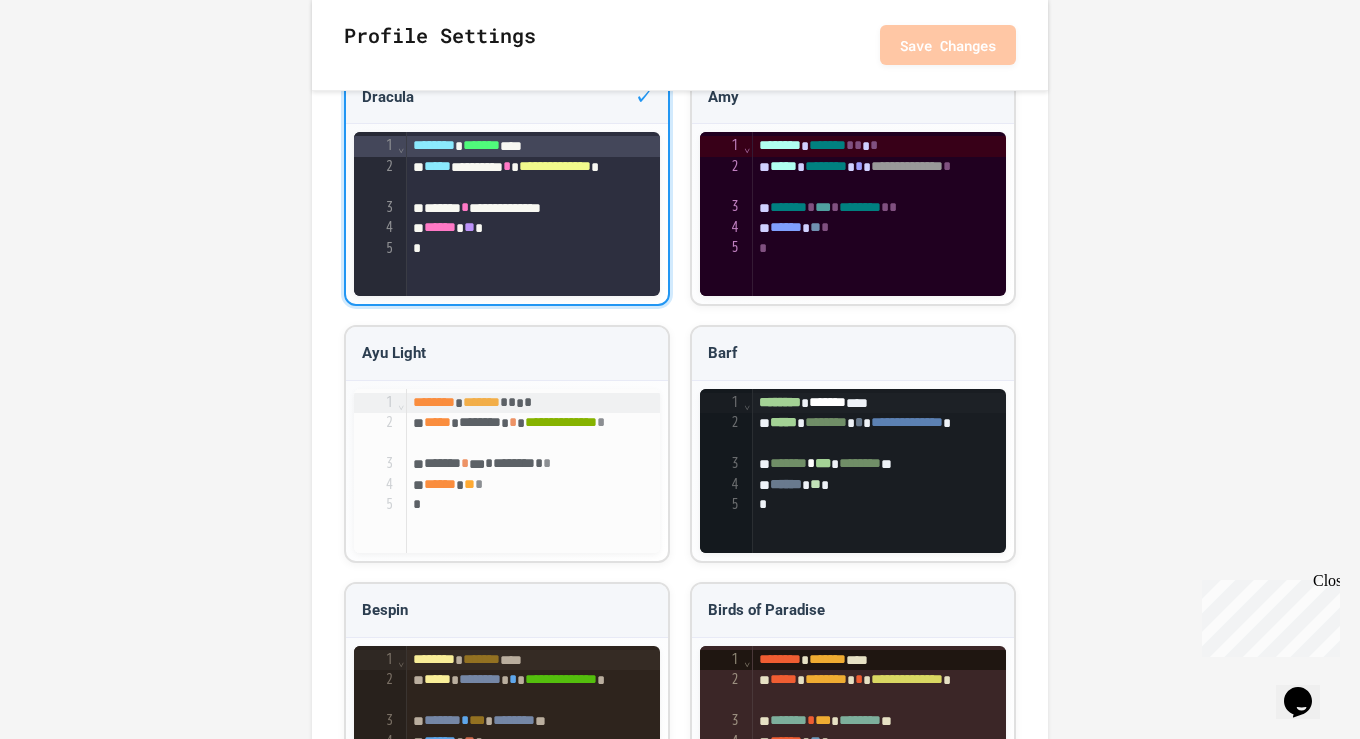 scroll, scrollTop: 1603, scrollLeft: 0, axis: vertical 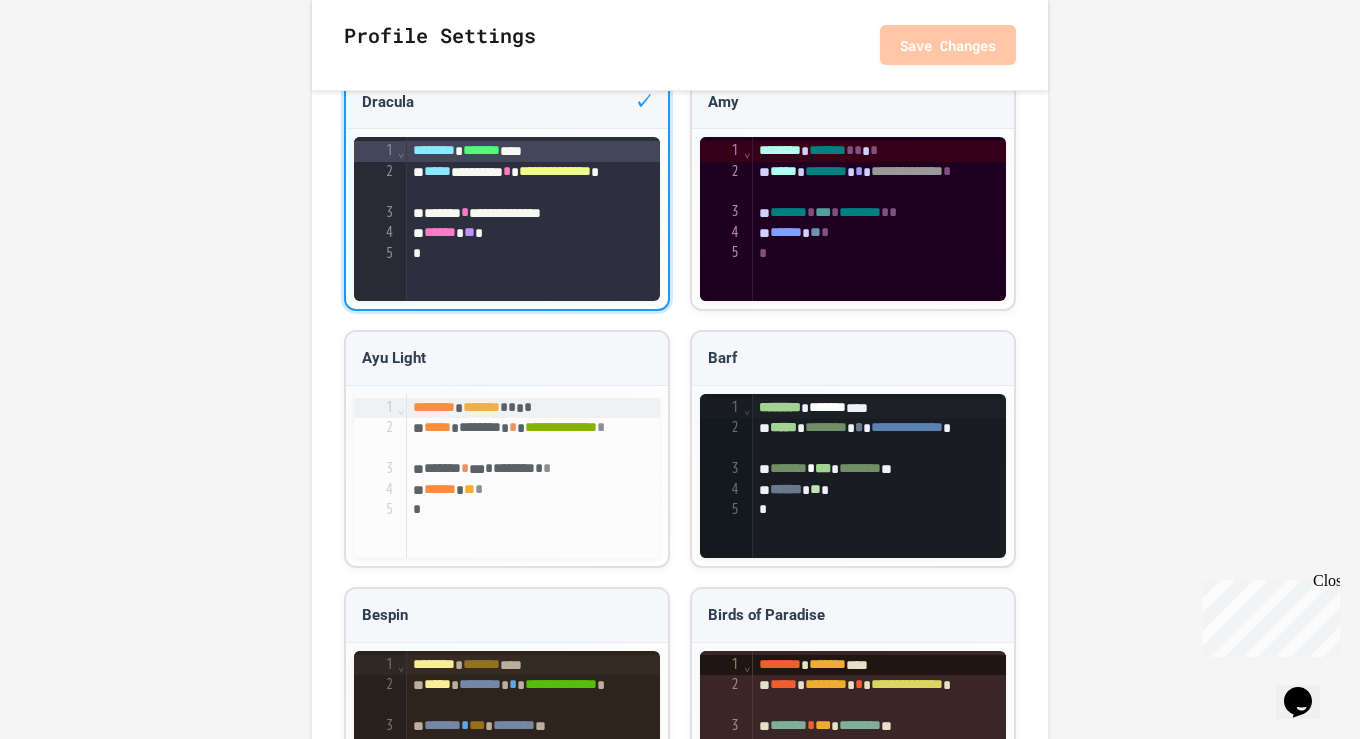 click on "****** ** *" at bounding box center [534, 1000] 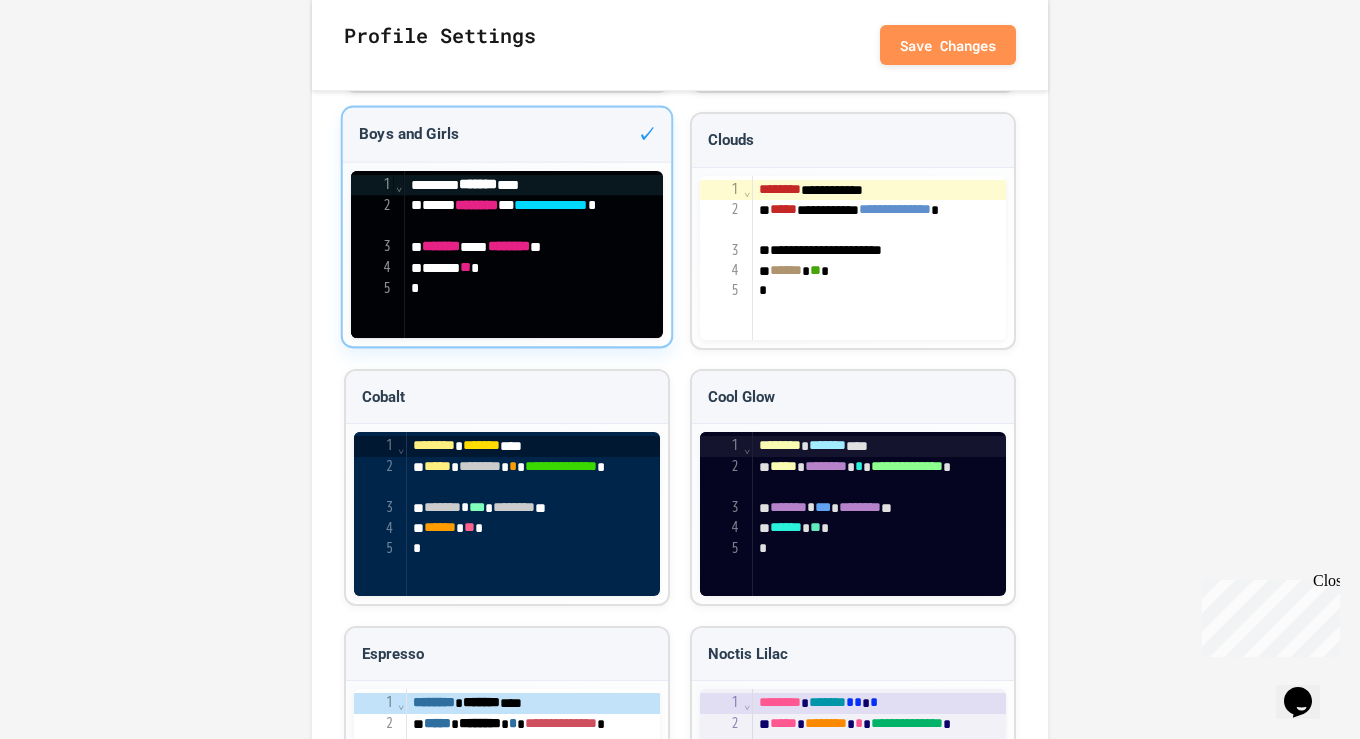 scroll, scrollTop: 2342, scrollLeft: 0, axis: vertical 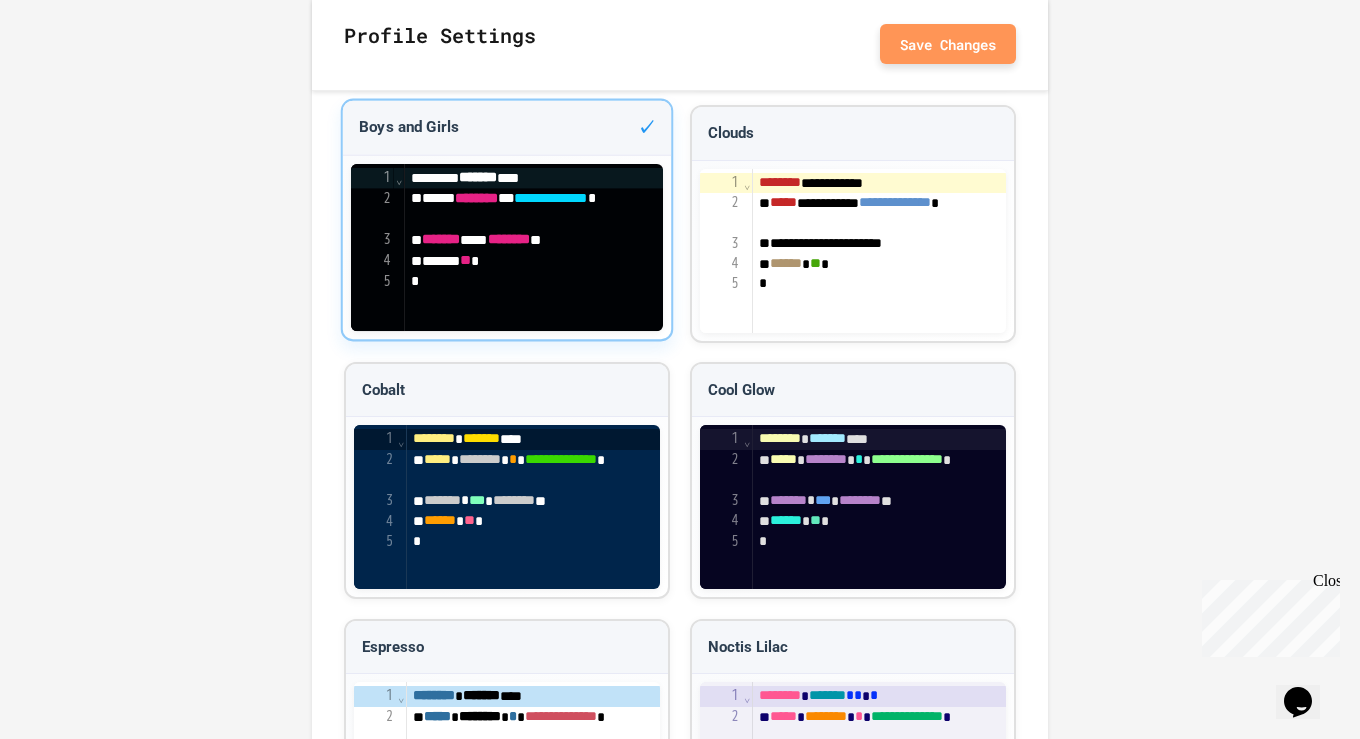 click on "Save Changes" at bounding box center [948, 44] 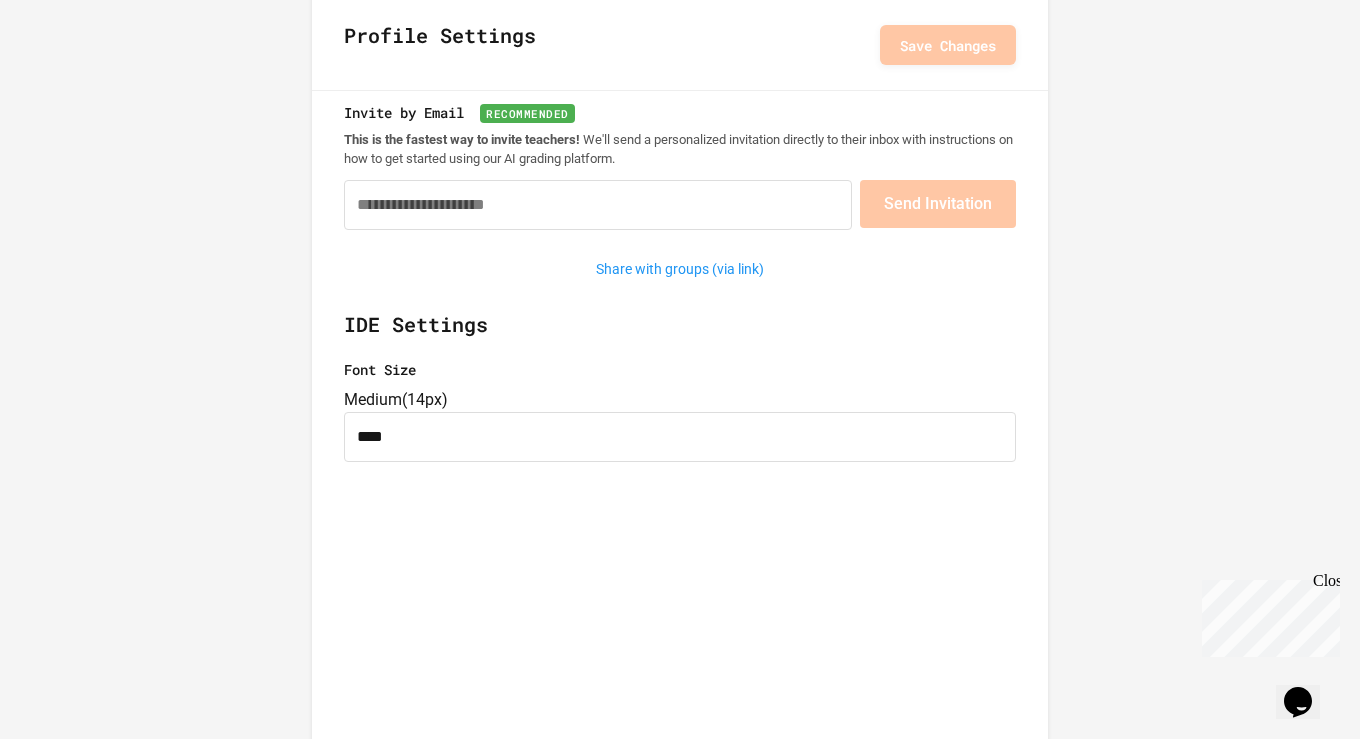 scroll, scrollTop: 0, scrollLeft: 0, axis: both 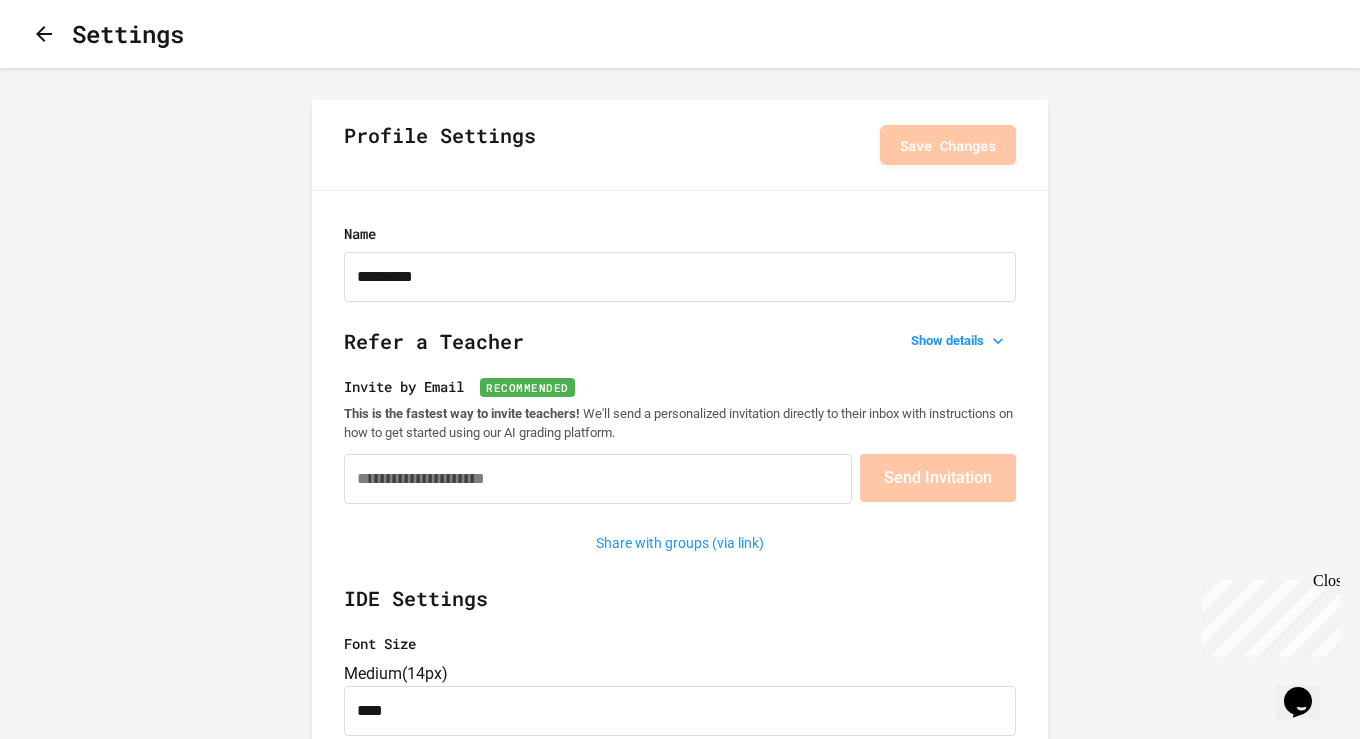 click 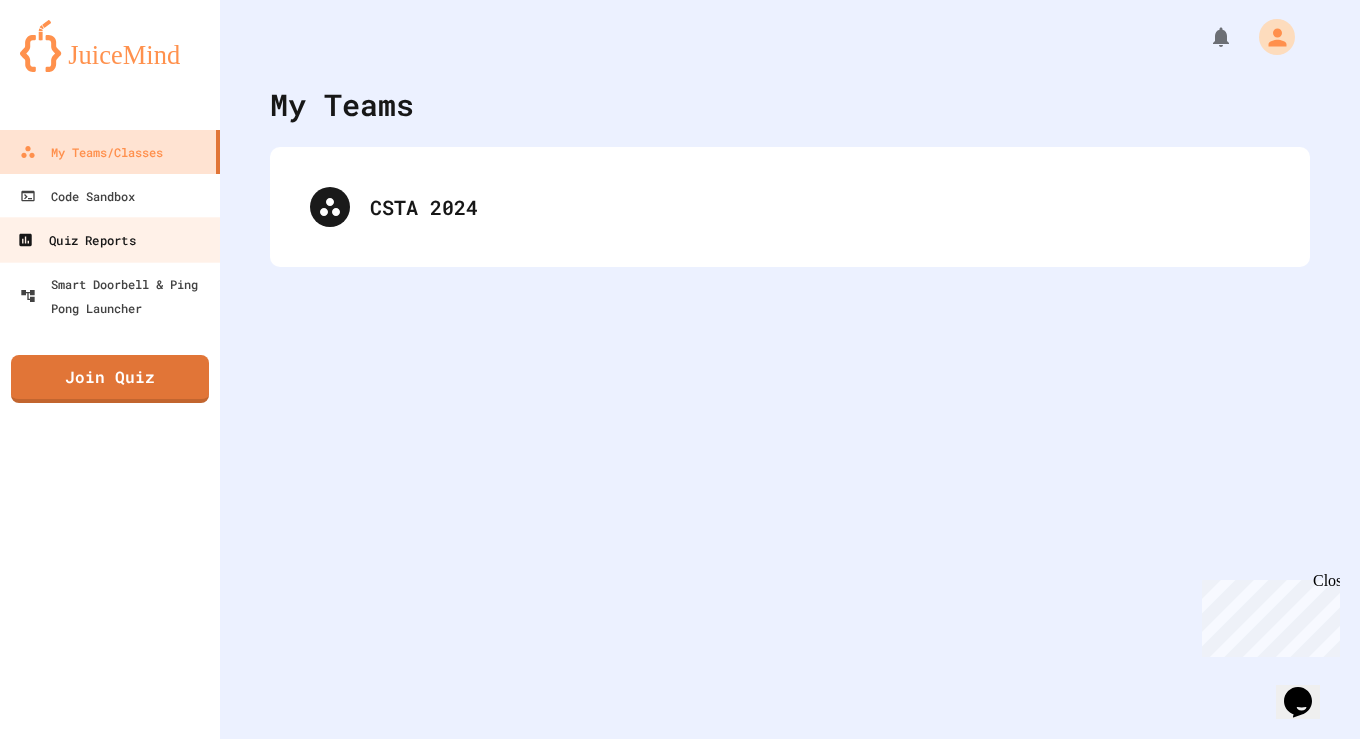 click on "Quiz Reports" at bounding box center [76, 240] 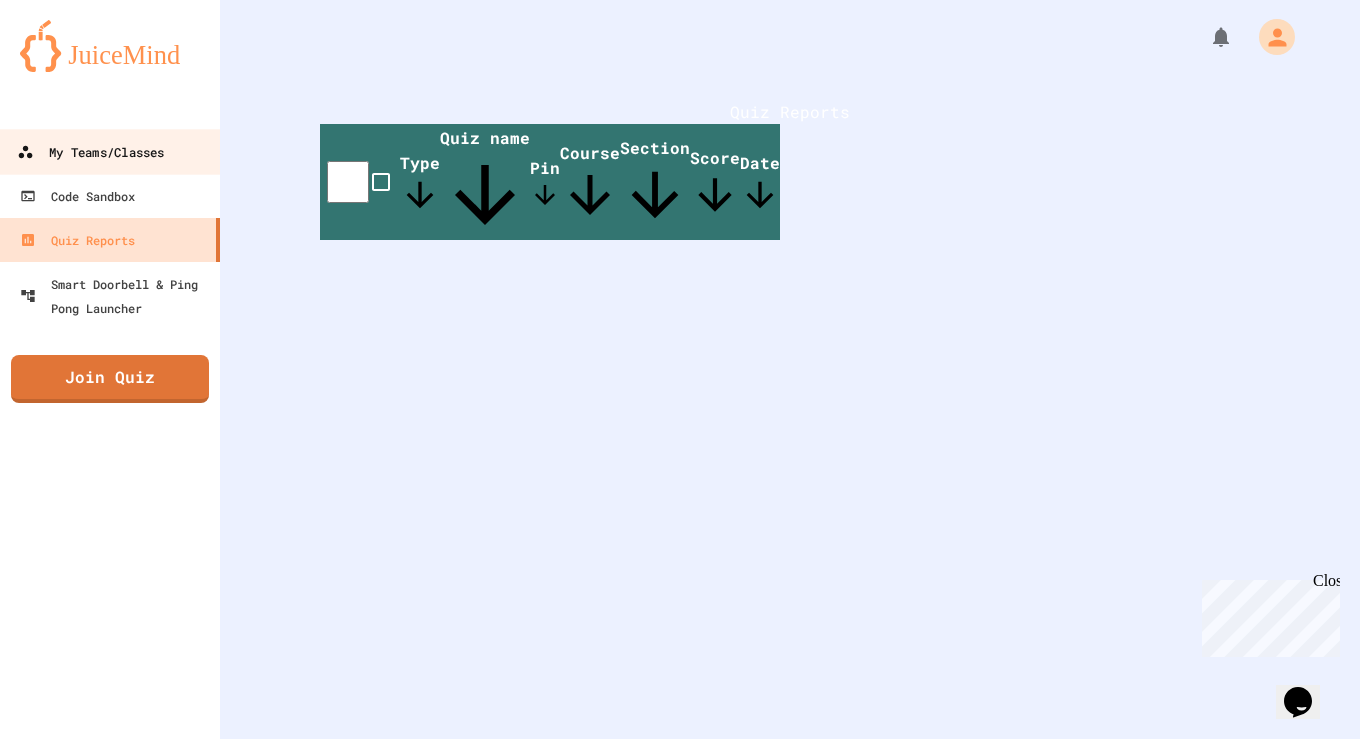 click on "My Teams/Classes" at bounding box center [90, 152] 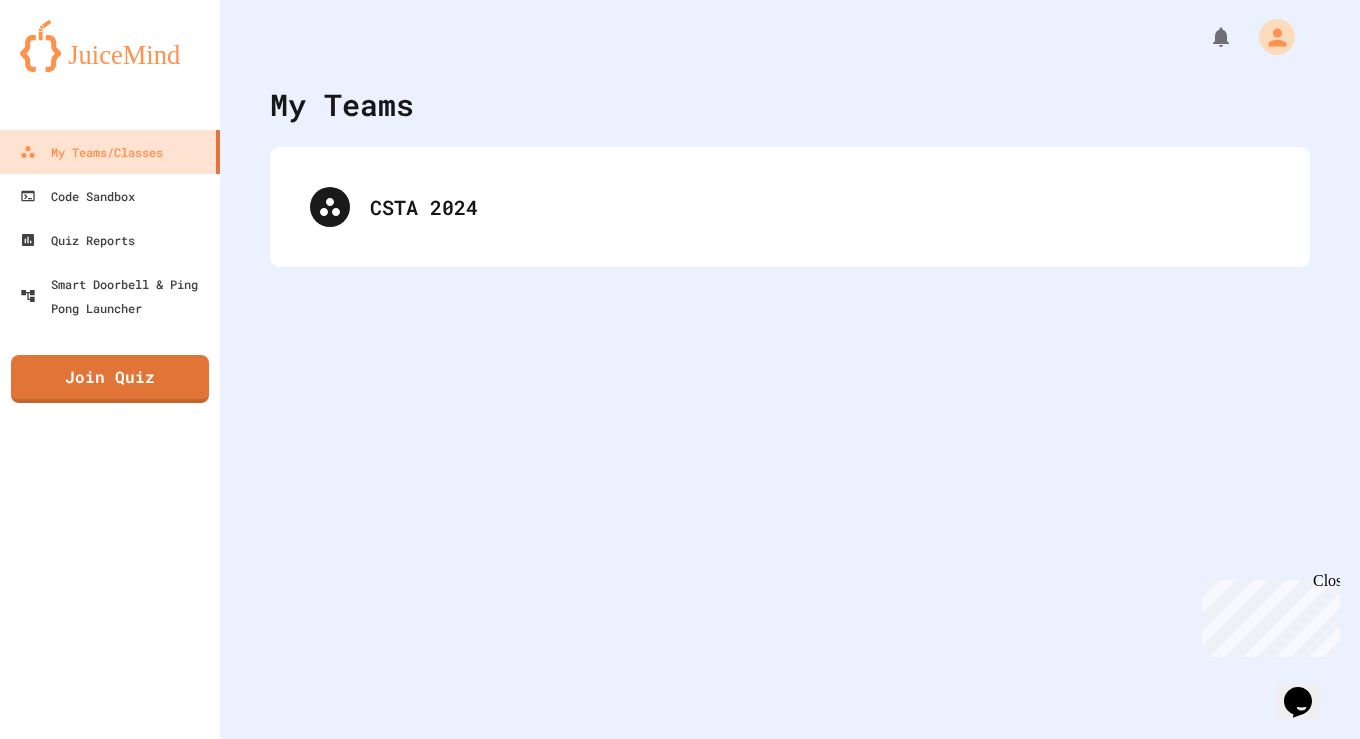click on "My Teams CSTA 2024" at bounding box center (790, 369) 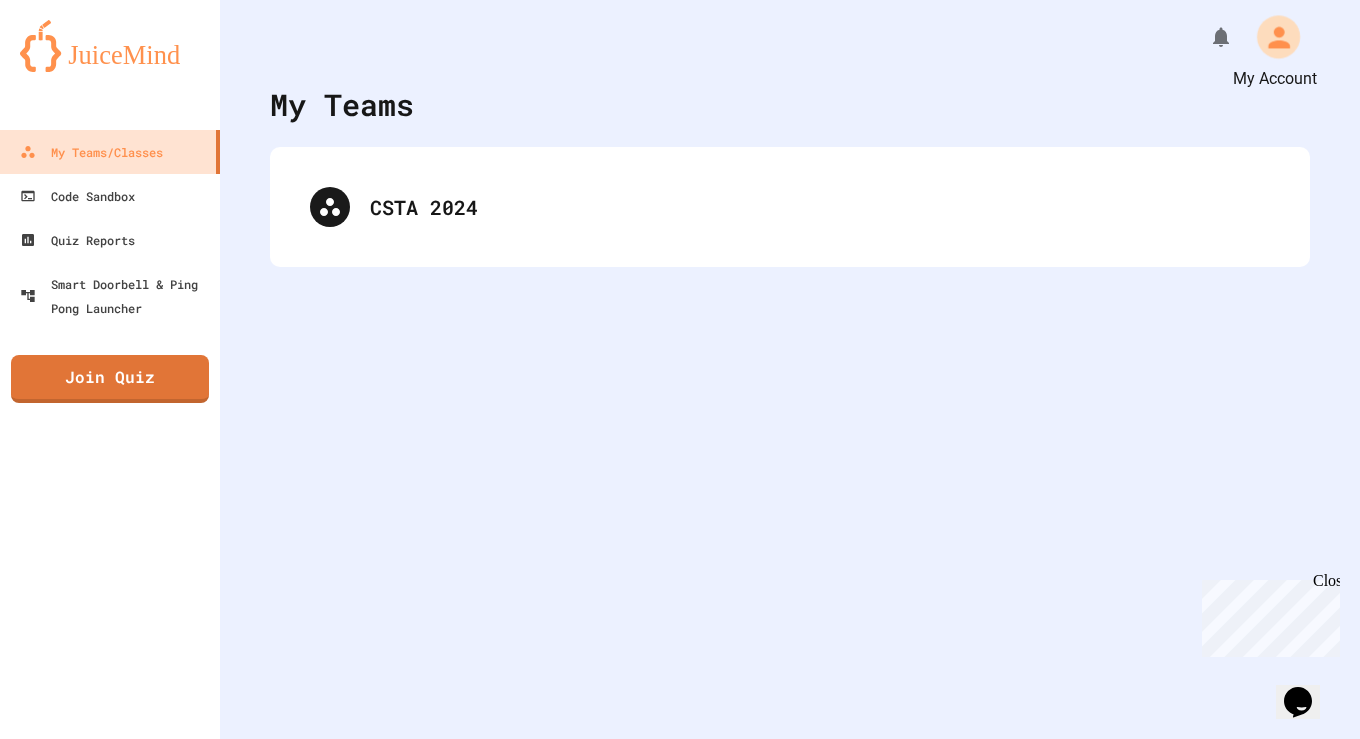 click 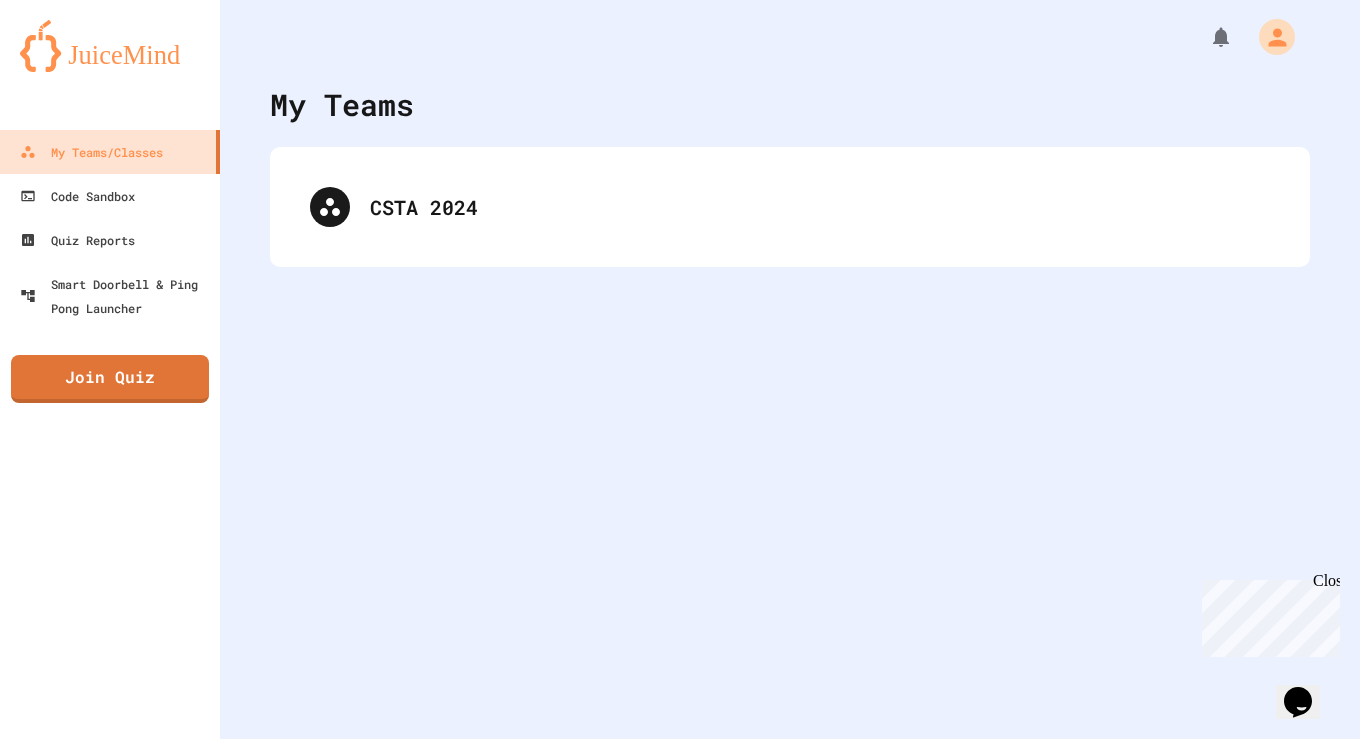 click on "Settings" at bounding box center (690, 2065) 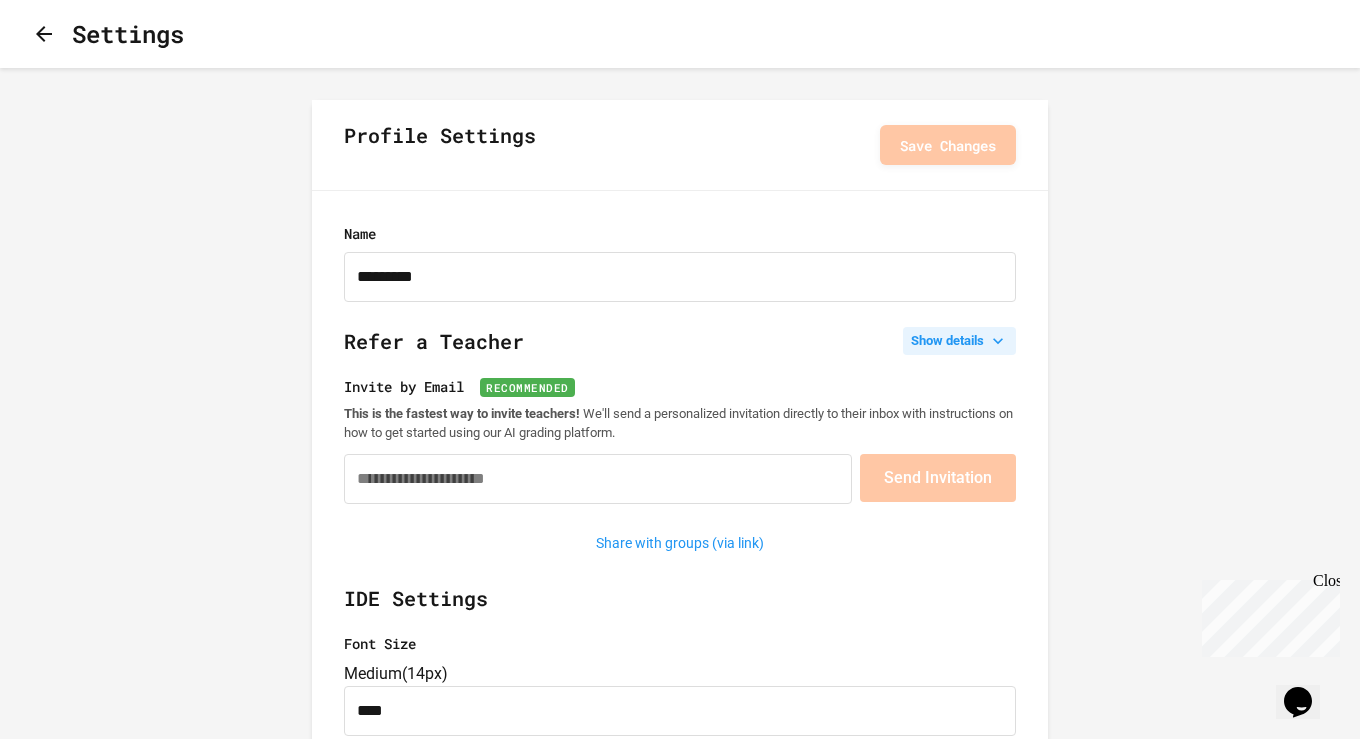 click on "Show details" at bounding box center (959, 341) 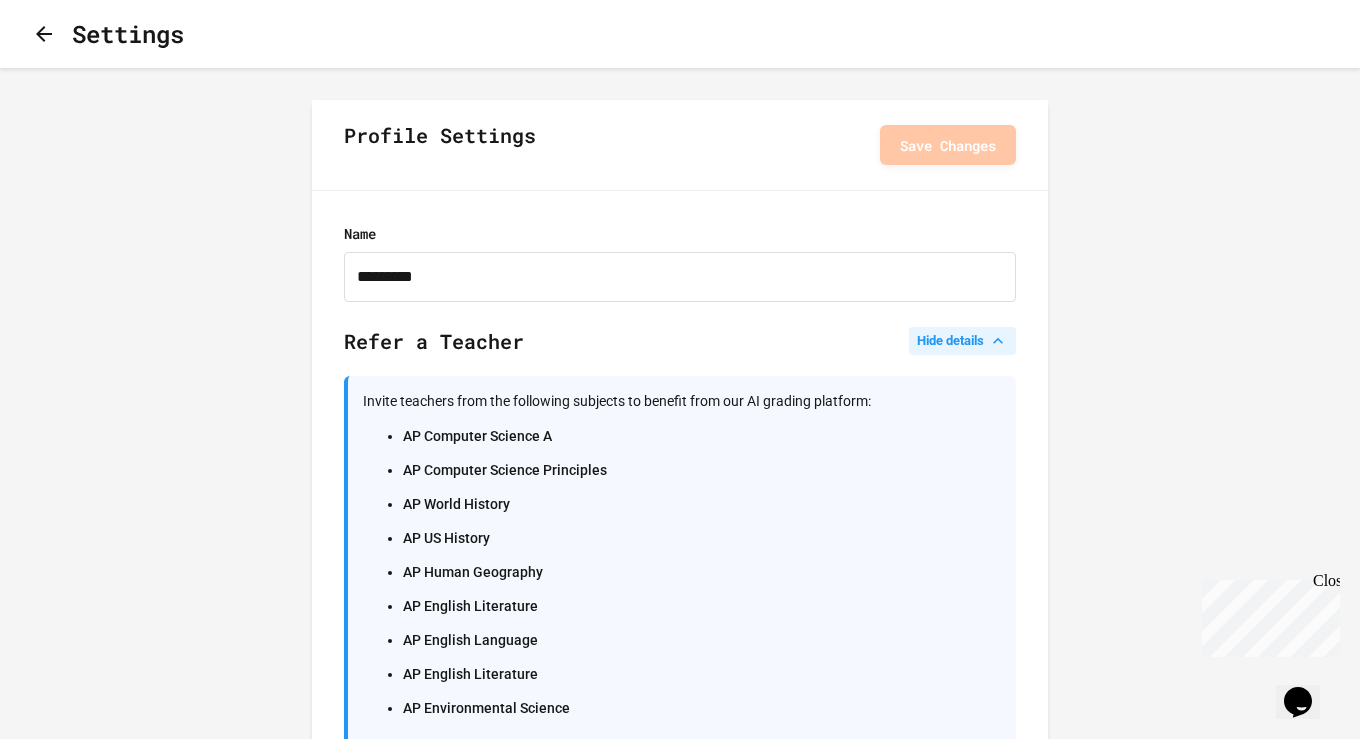 click on "Hide details" at bounding box center (962, 341) 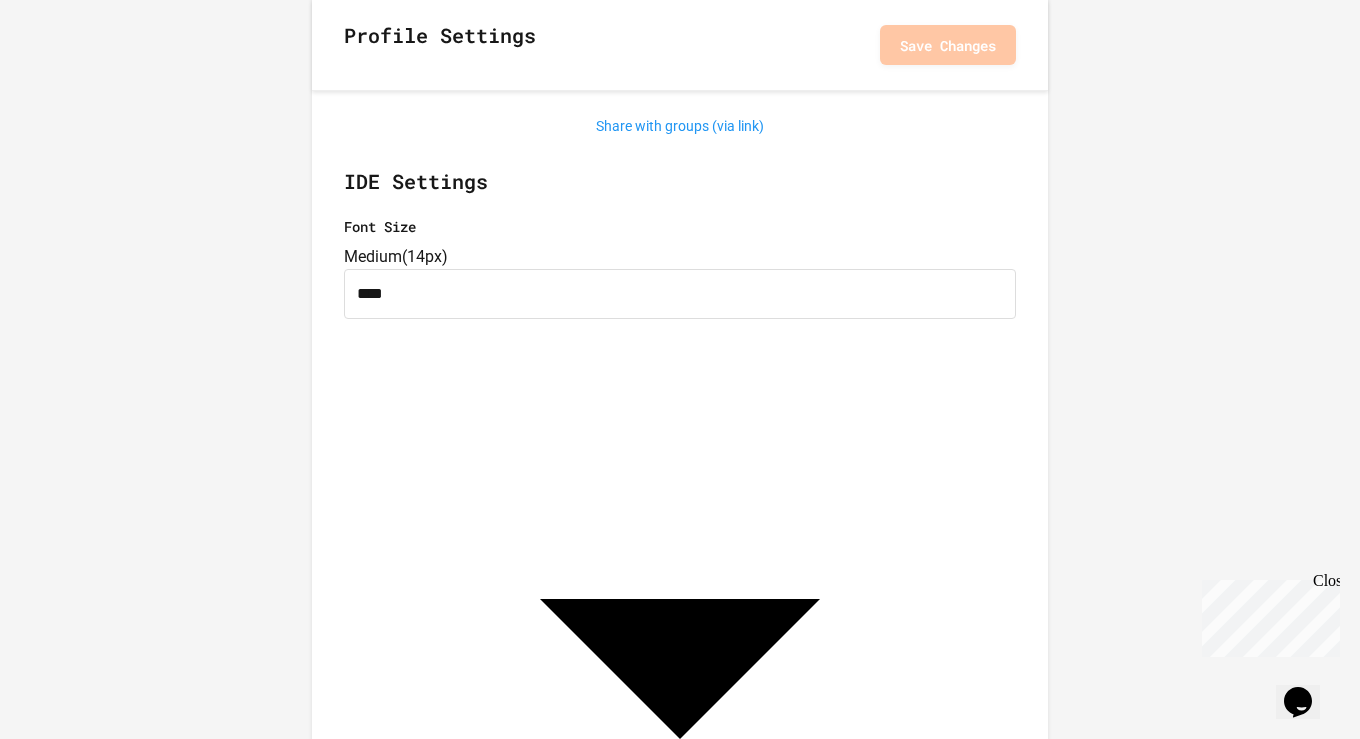 scroll, scrollTop: 424, scrollLeft: 0, axis: vertical 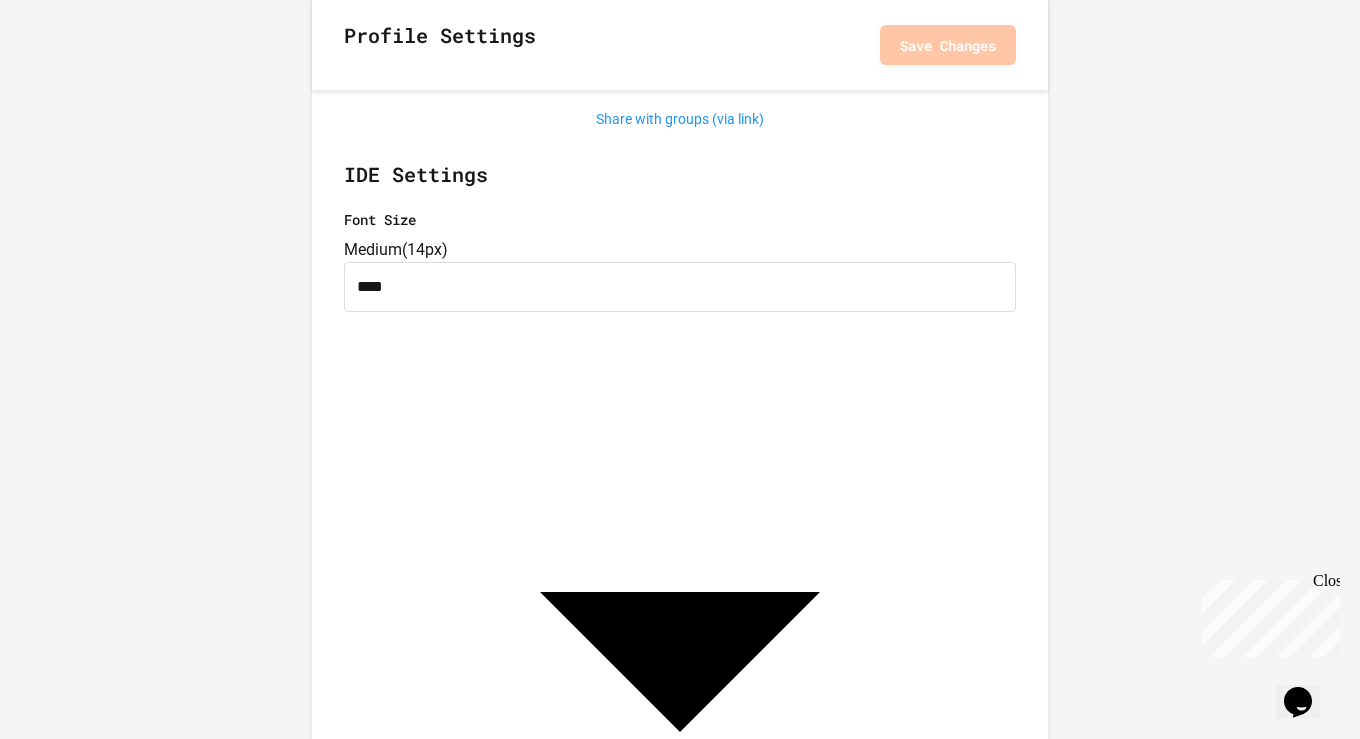 click on "We are updating our servers at 7PM EST on 3/11/2025. JuiceMind should continue to work as expected, but if you experience any issues, please chat with us. Settings Profile Settings Save Changes Name ********* Refer a Teacher Show details  Invite teachers from the following subjects to benefit from our AI grading platform: AP Computer Science A AP Computer Science Principles AP World History AP US History AP Human Geography AP English Literature AP English Language AP English Literature AP Environmental Science Our AI grading technology helps teachers save time grading assignments while providing detailed feedback to students. We use past AP exams and rubrics to grade your students' work. Invite by Email   Recommended This is the fastest way to invite teachers!   We'll send a personalized invitation directly to their inbox with instructions on how to get started using our AI grading platform. Send Invitation Share with groups (via link) IDE Settings Font Size Medium  ( 14px ) **** ​ * Word Wrap 9" at bounding box center (680, -55) 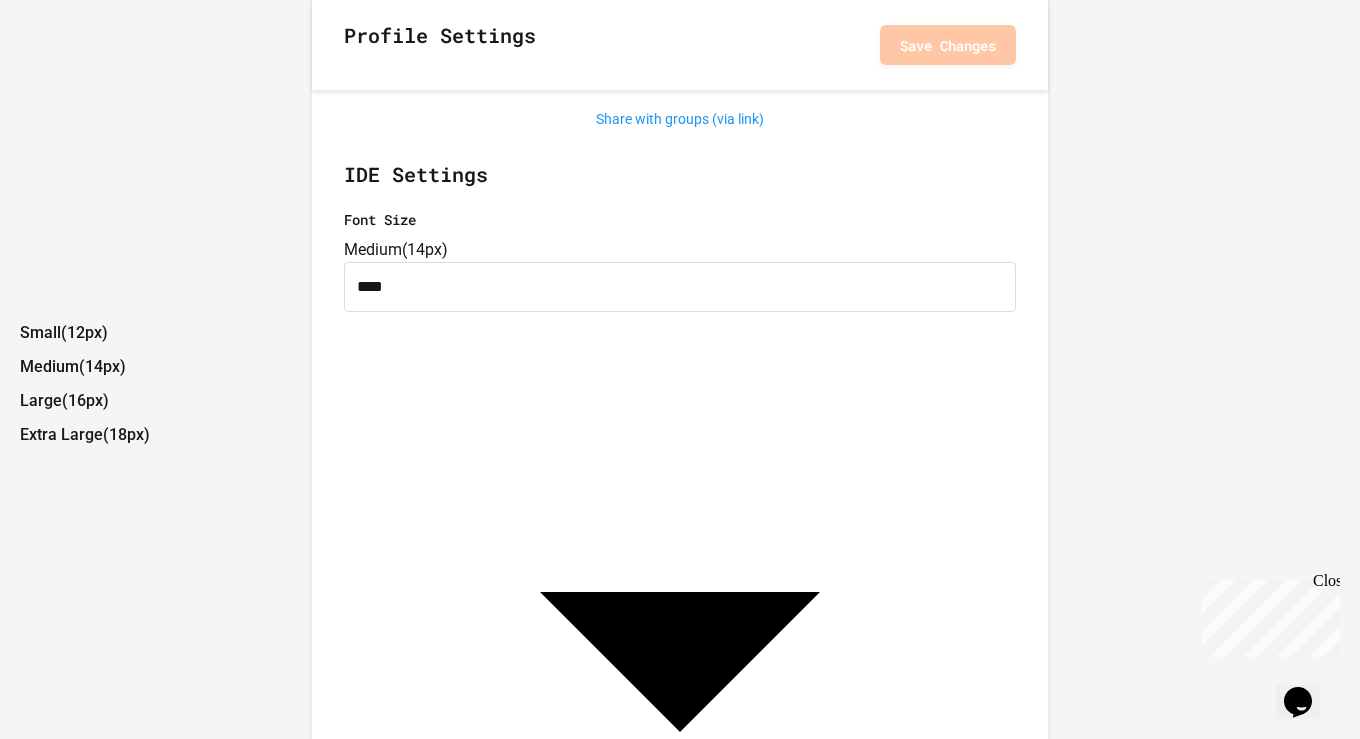 click at bounding box center [680, 317] 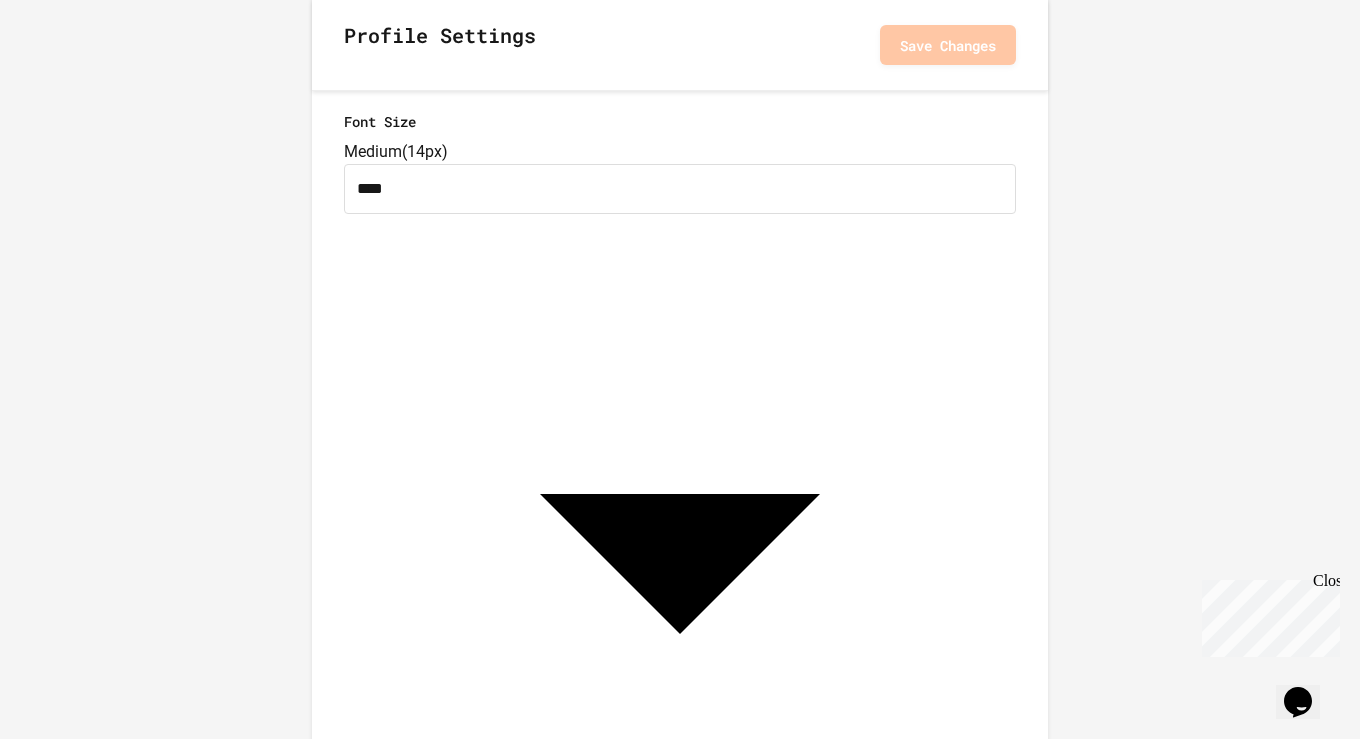 scroll, scrollTop: 0, scrollLeft: 0, axis: both 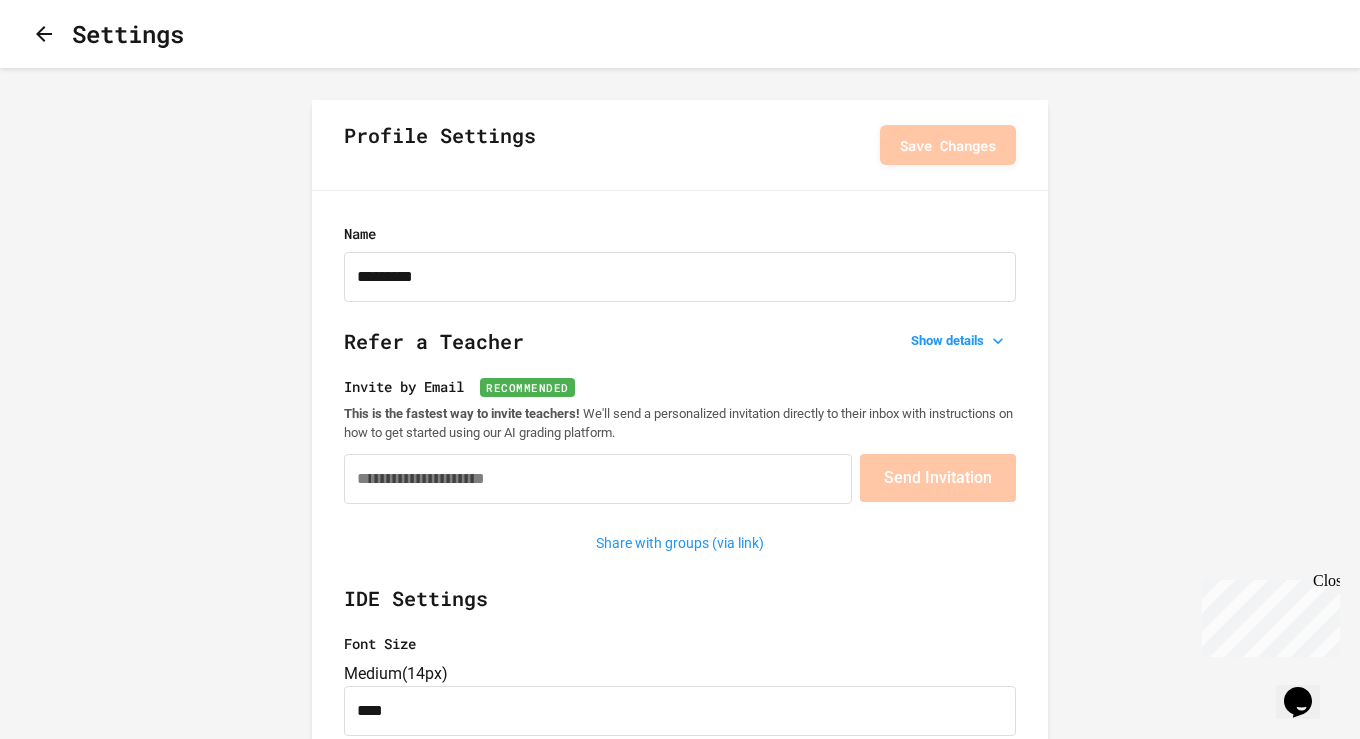 click at bounding box center [44, 34] 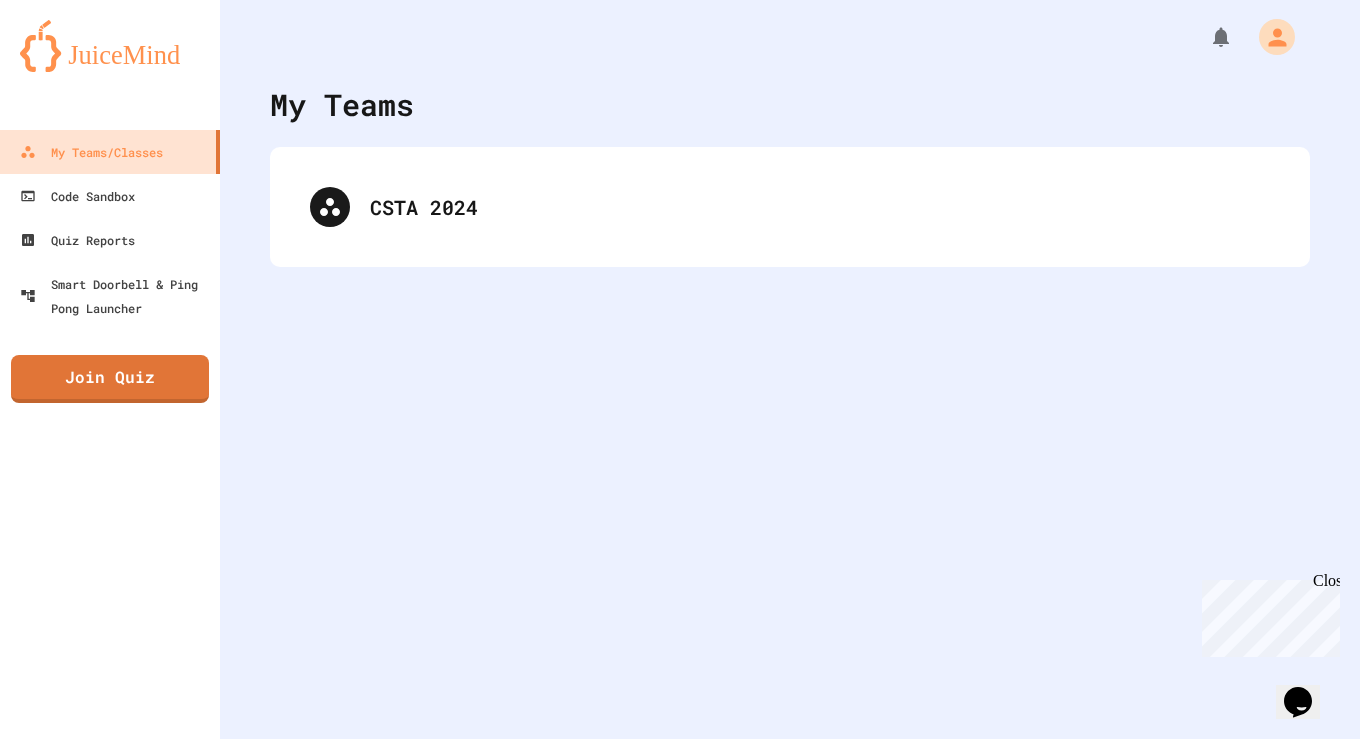 click at bounding box center (110, 46) 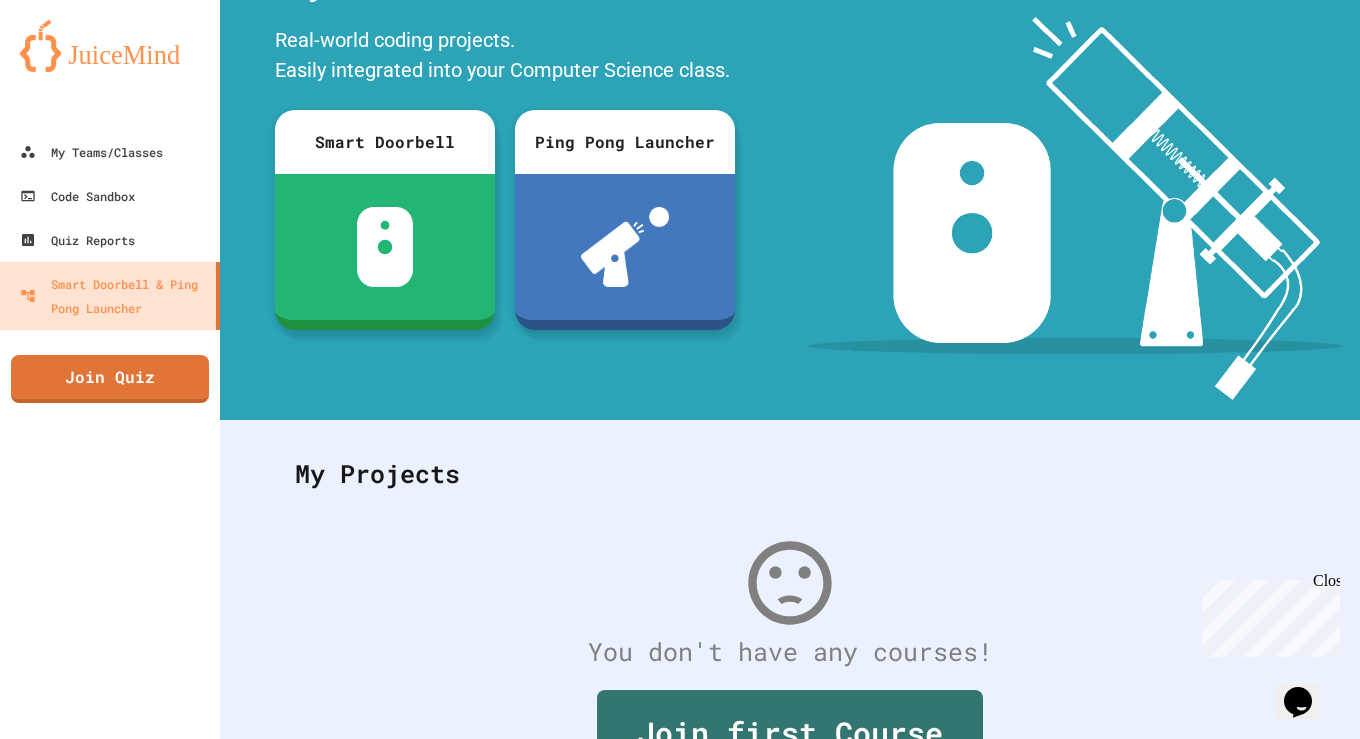 scroll, scrollTop: 0, scrollLeft: 0, axis: both 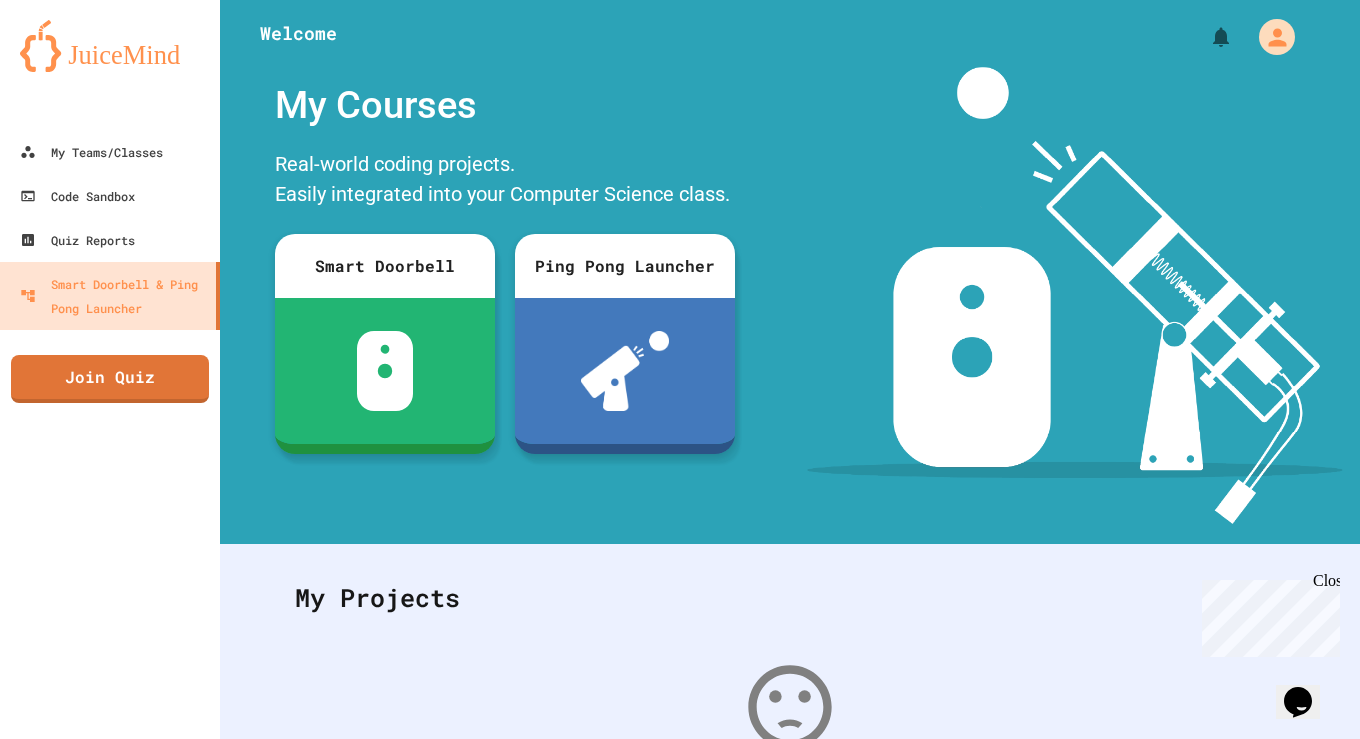 click at bounding box center [790, 30] 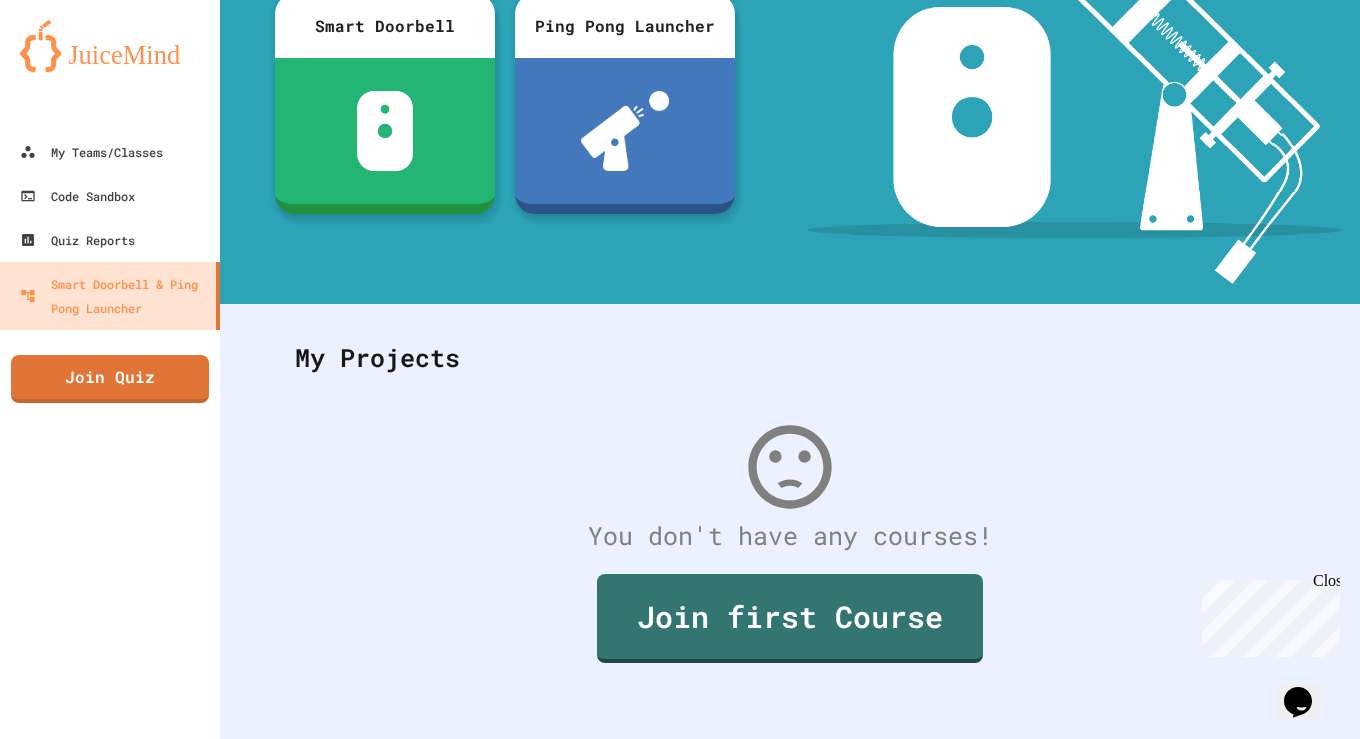 scroll, scrollTop: 238, scrollLeft: 0, axis: vertical 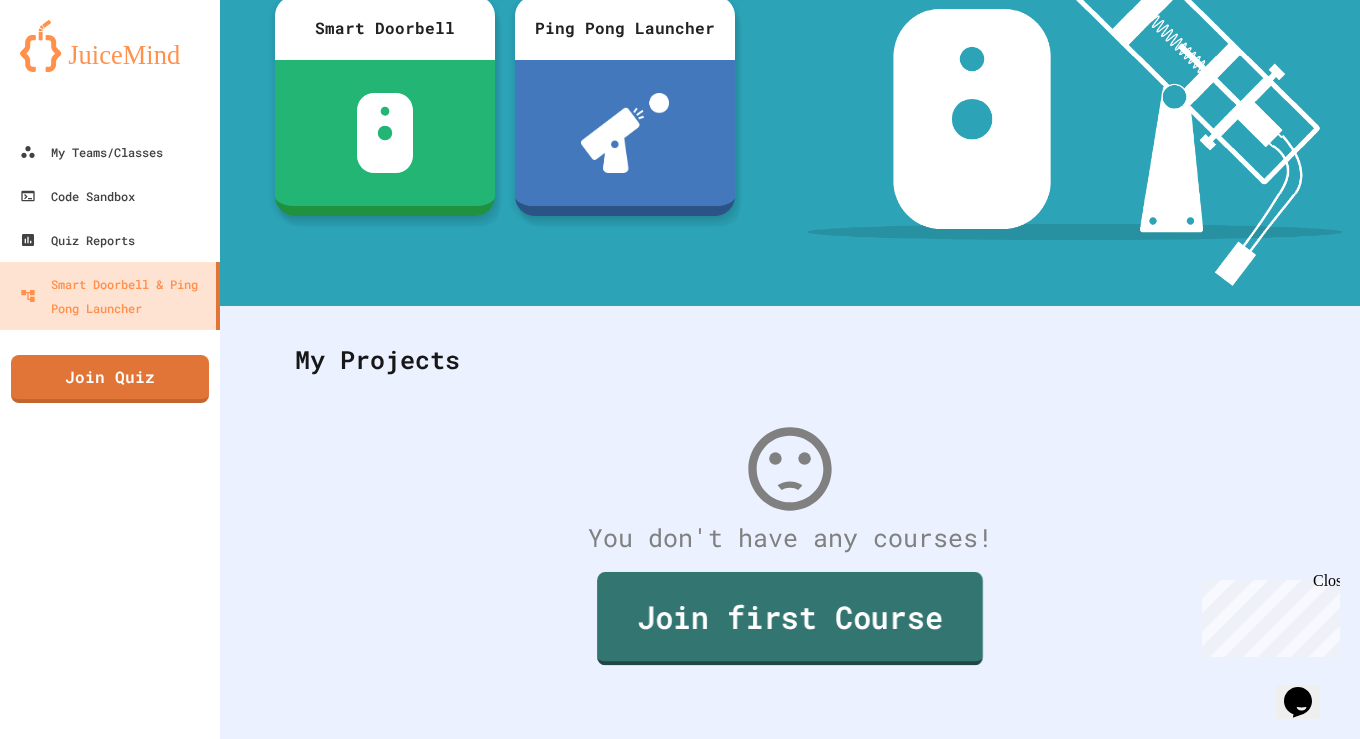 click on "Join first Course" at bounding box center (790, 618) 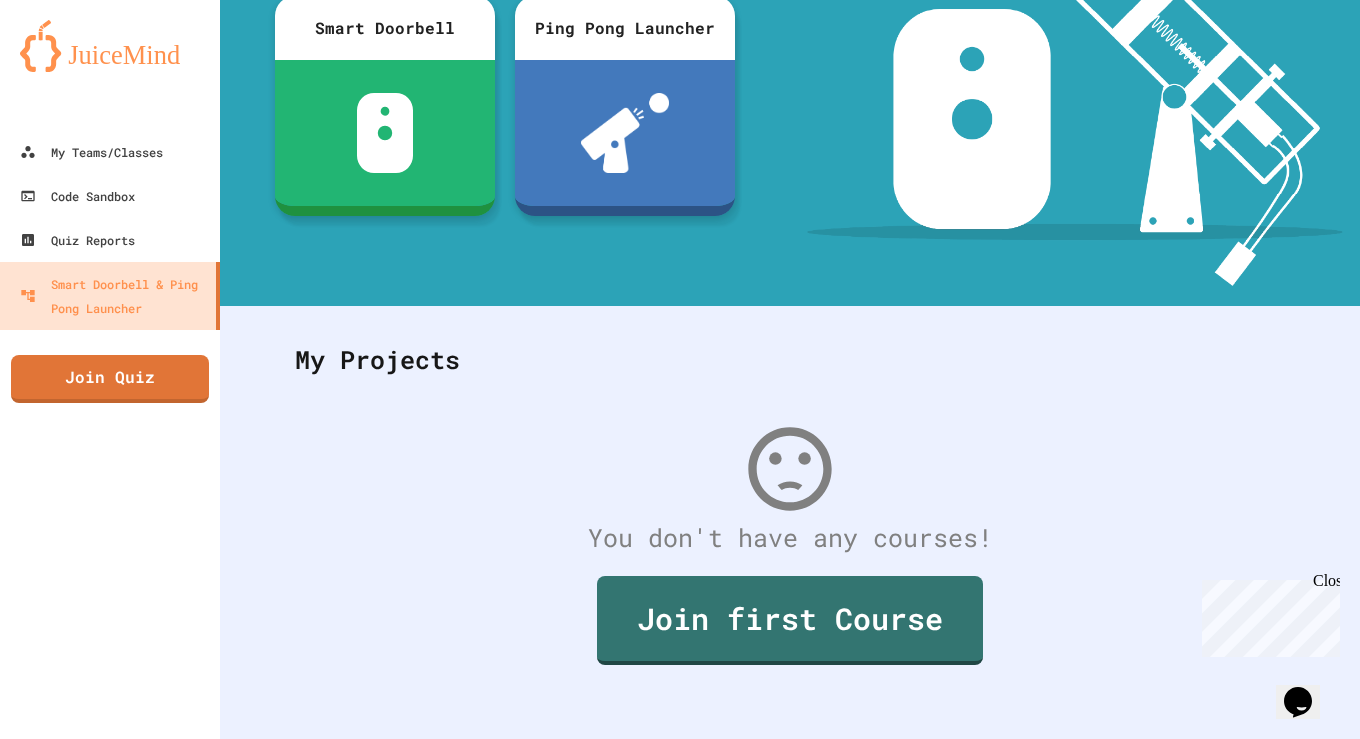 click at bounding box center [128, 989] 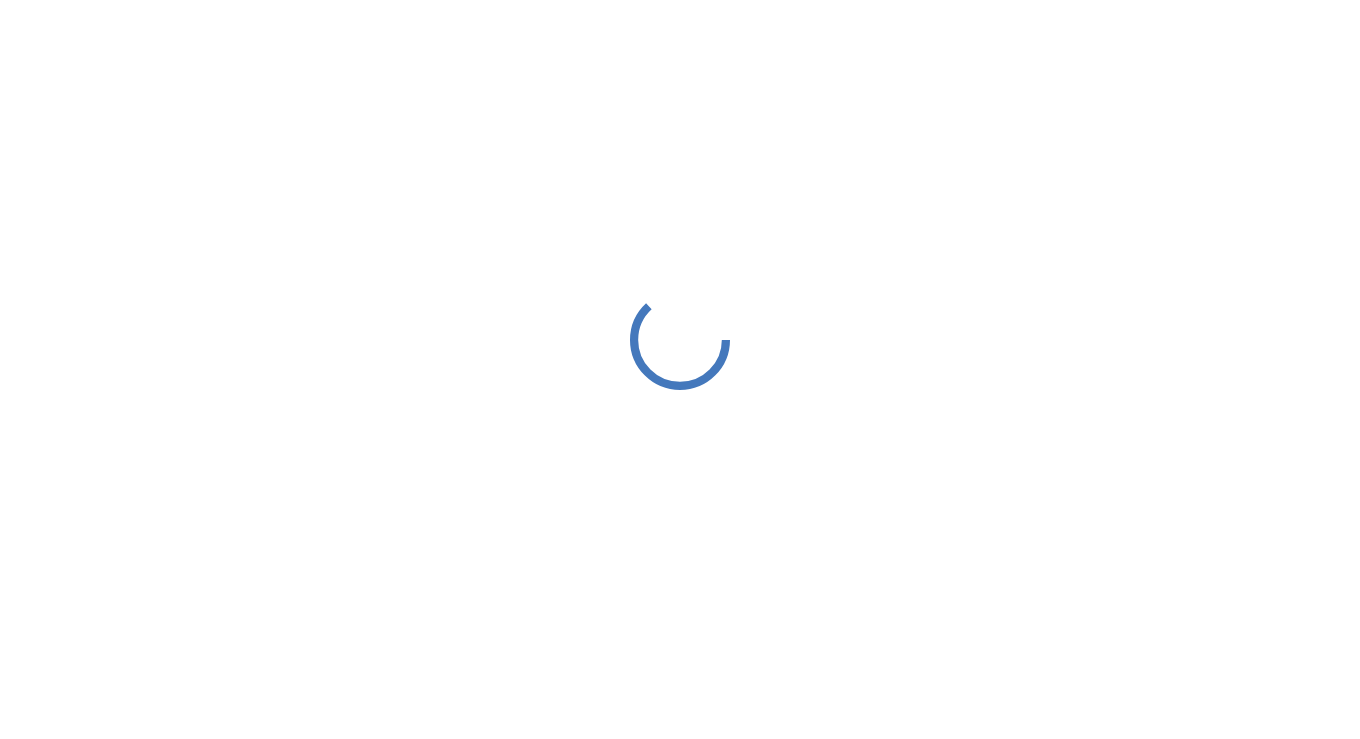 scroll, scrollTop: 0, scrollLeft: 0, axis: both 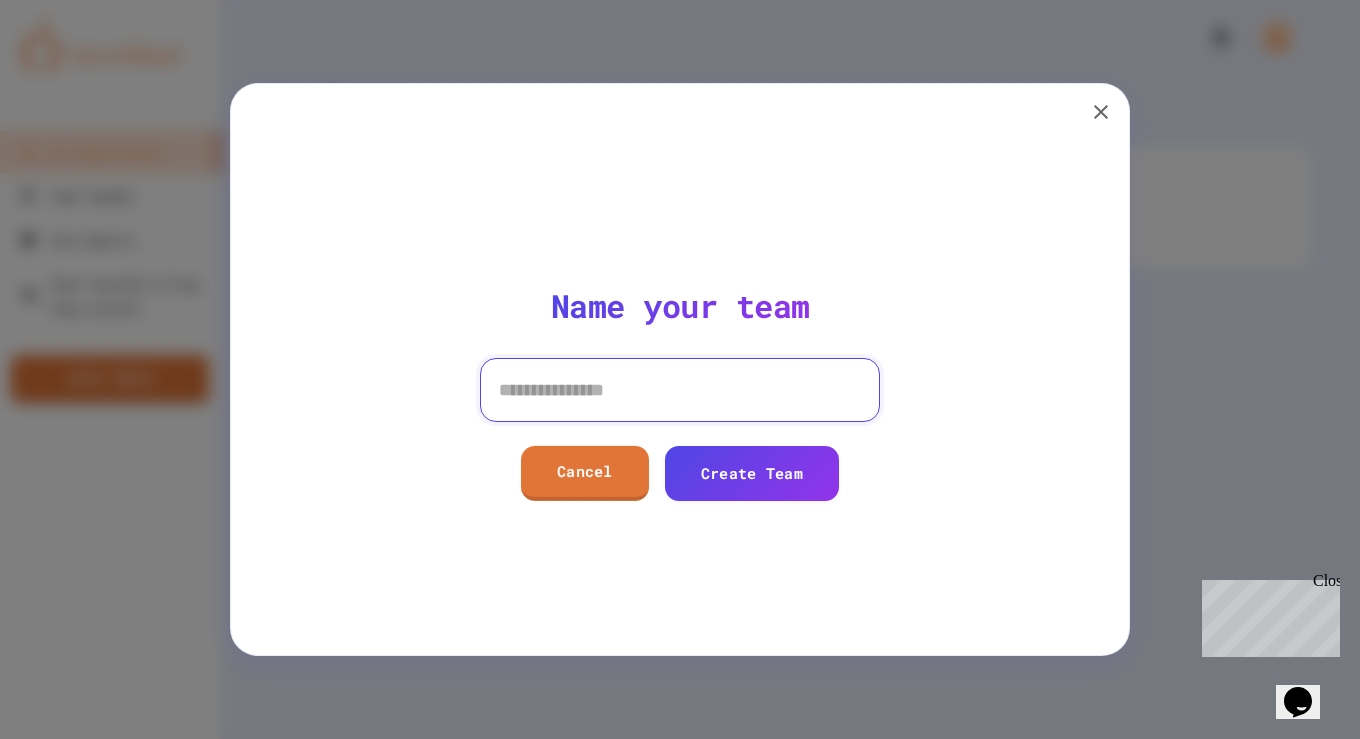 click at bounding box center (680, 390) 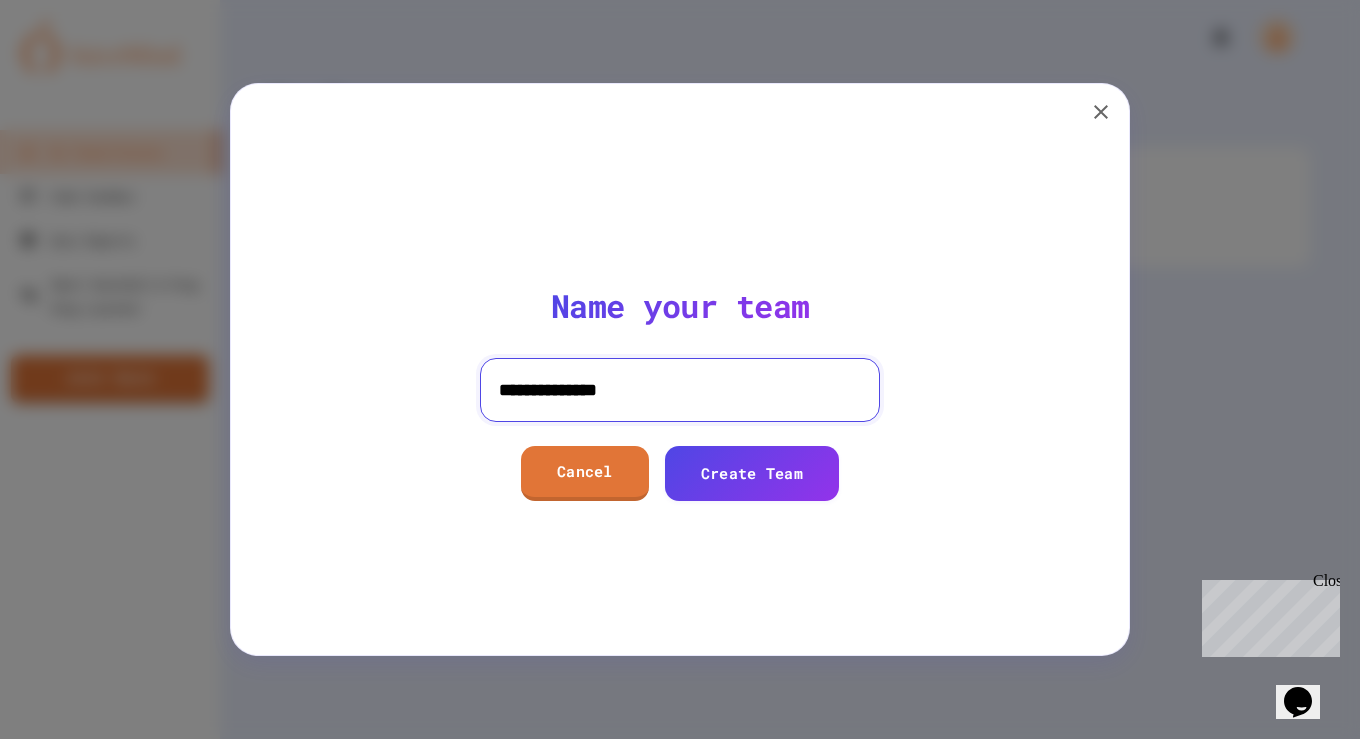 drag, startPoint x: 551, startPoint y: 388, endPoint x: 477, endPoint y: 391, distance: 74.06078 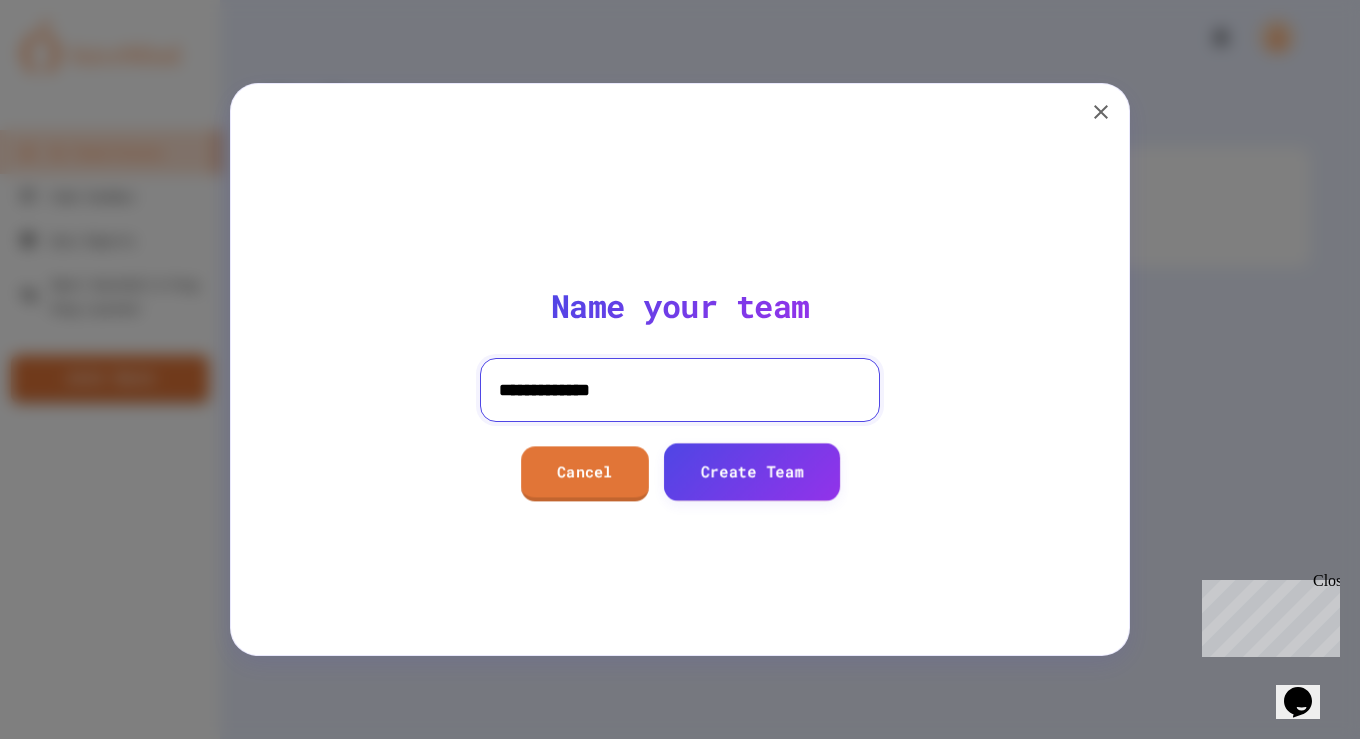type on "**********" 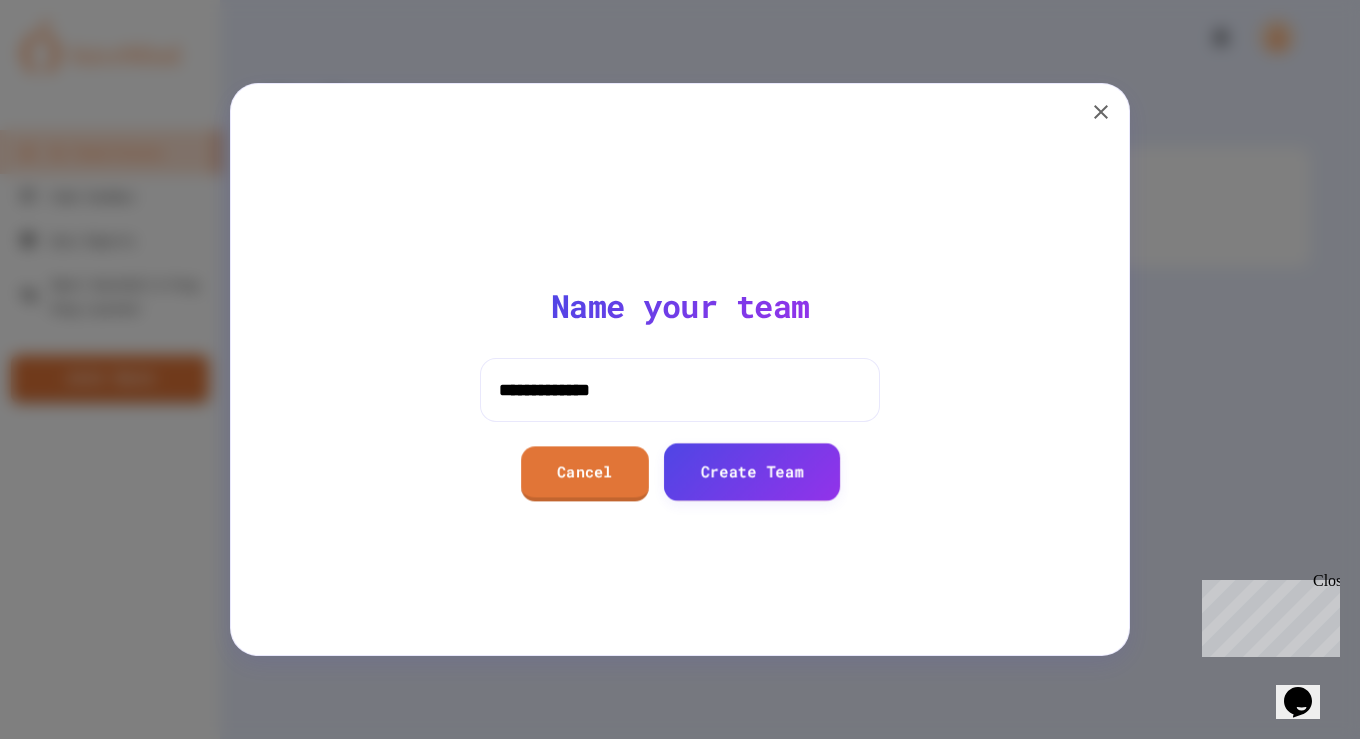 click on "Create Team" at bounding box center (752, 471) 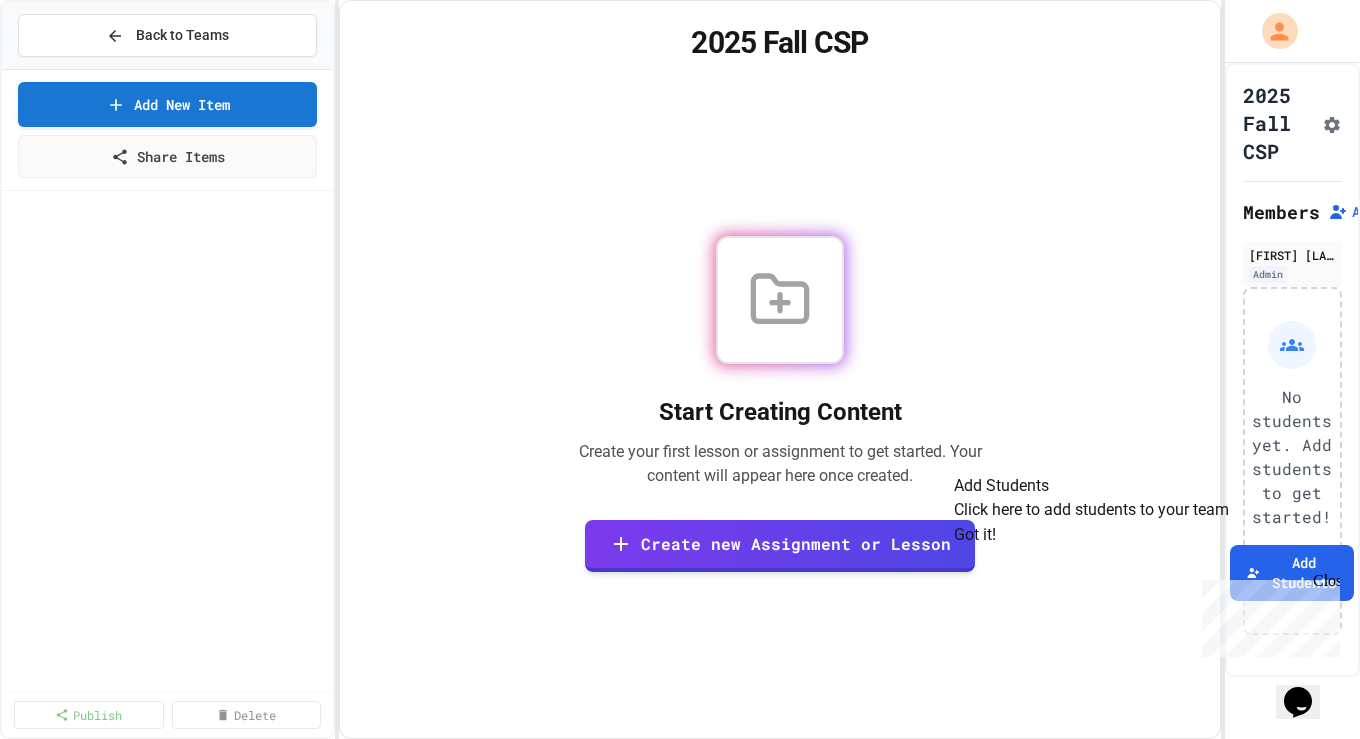 click 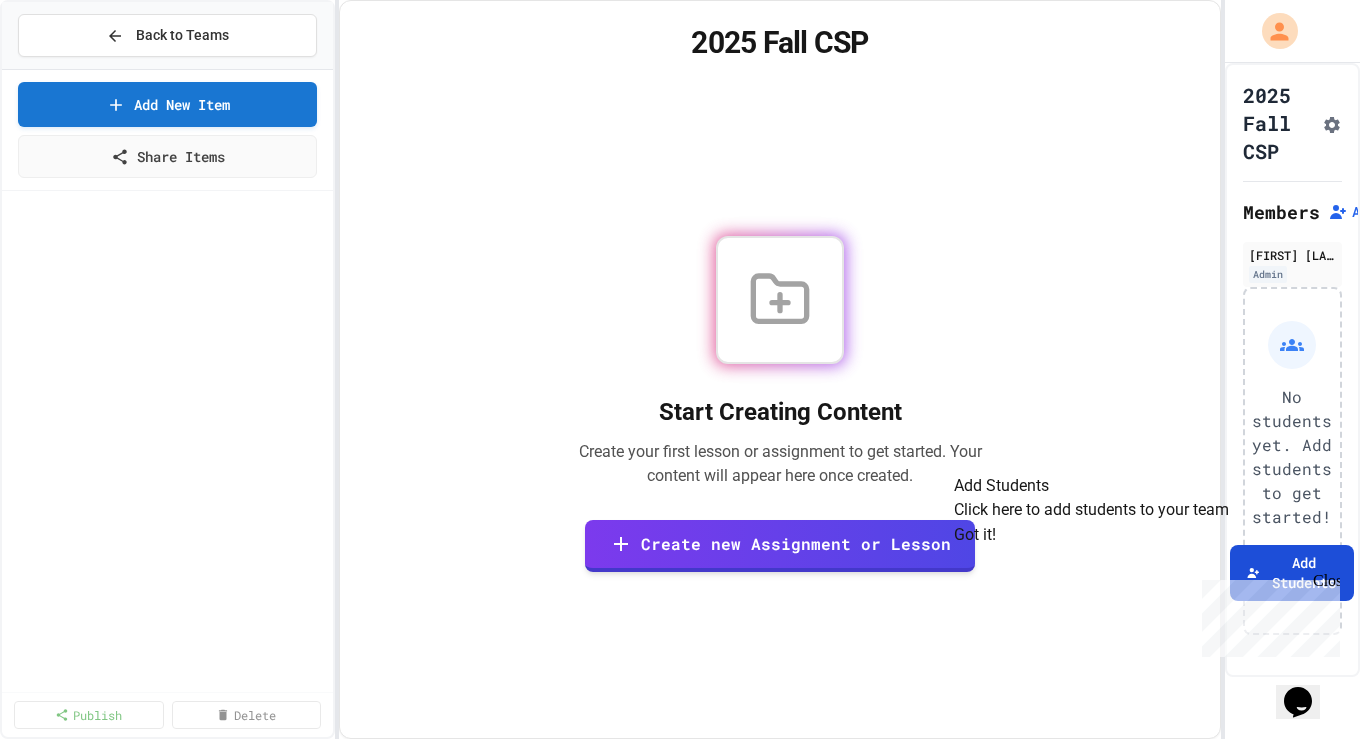 click on "Add Students" at bounding box center [1292, 573] 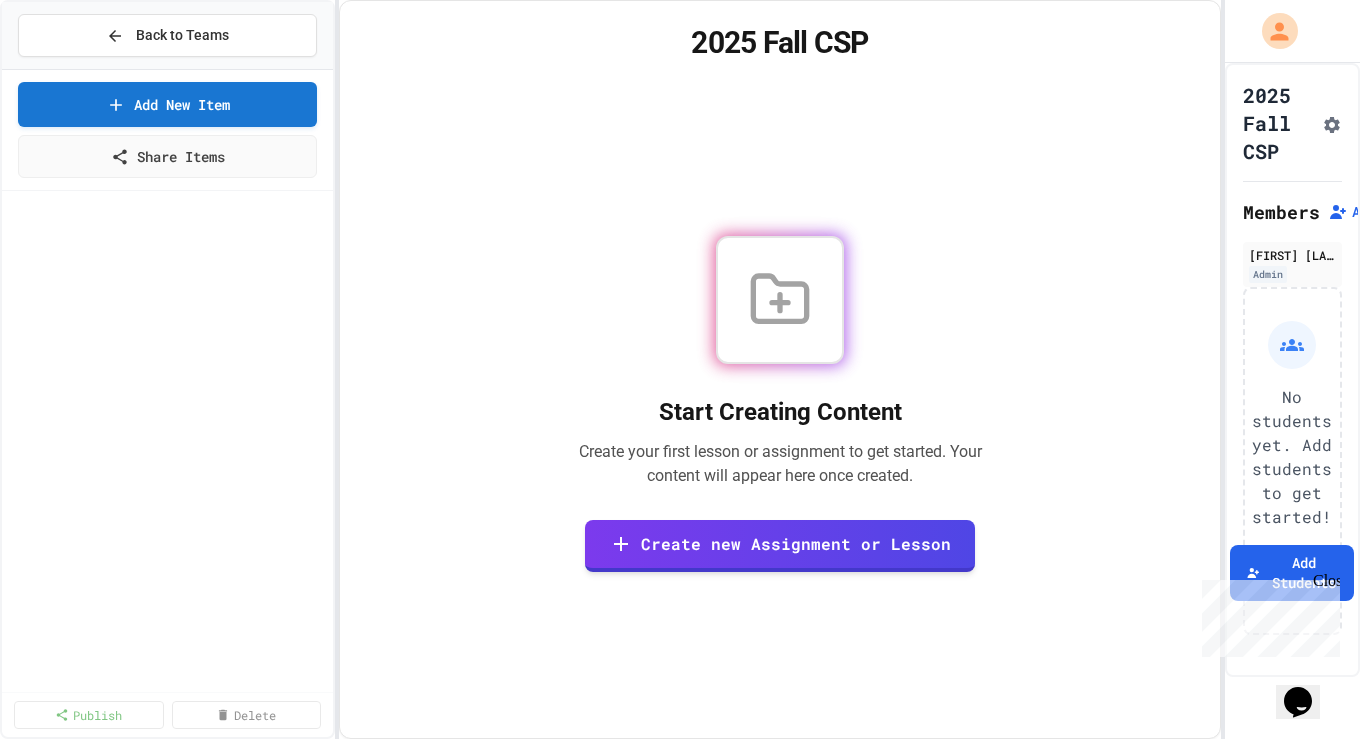 click 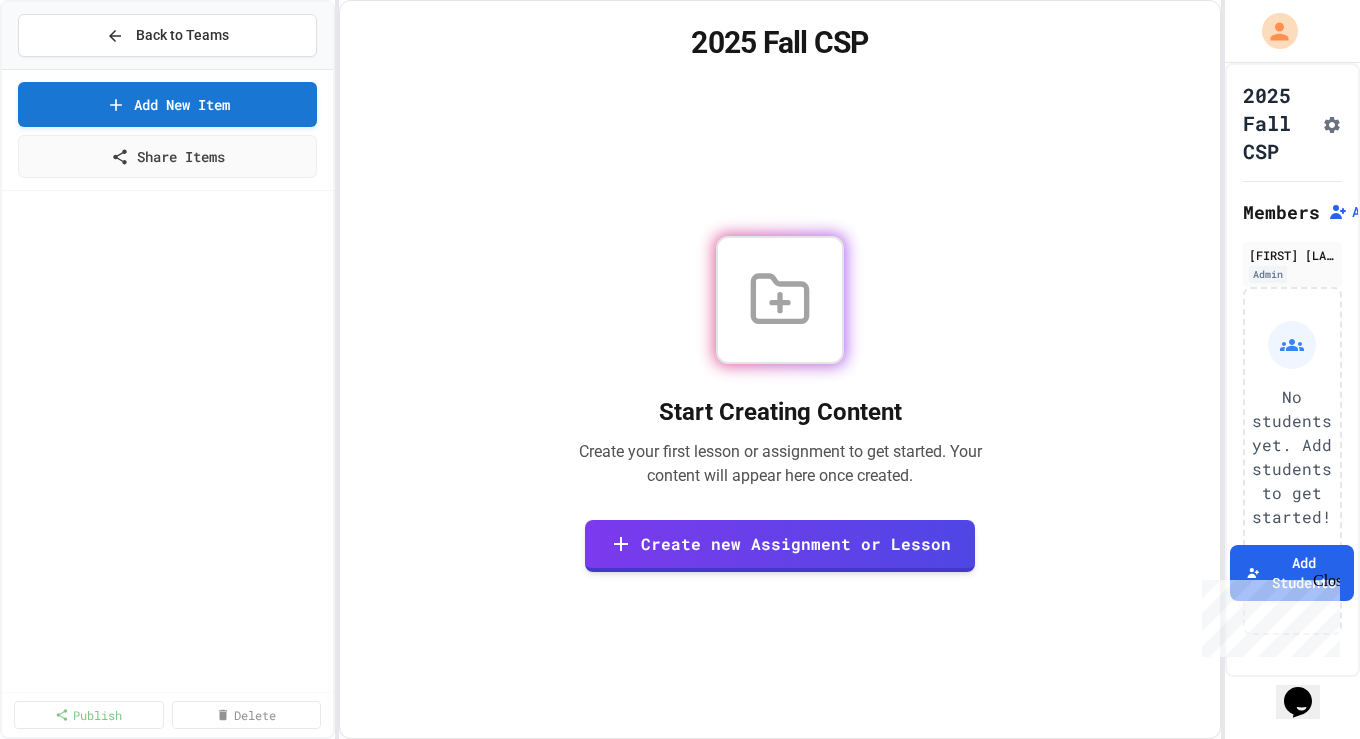 drag, startPoint x: 1331, startPoint y: 583, endPoint x: 2522, endPoint y: 1158, distance: 1322.5377 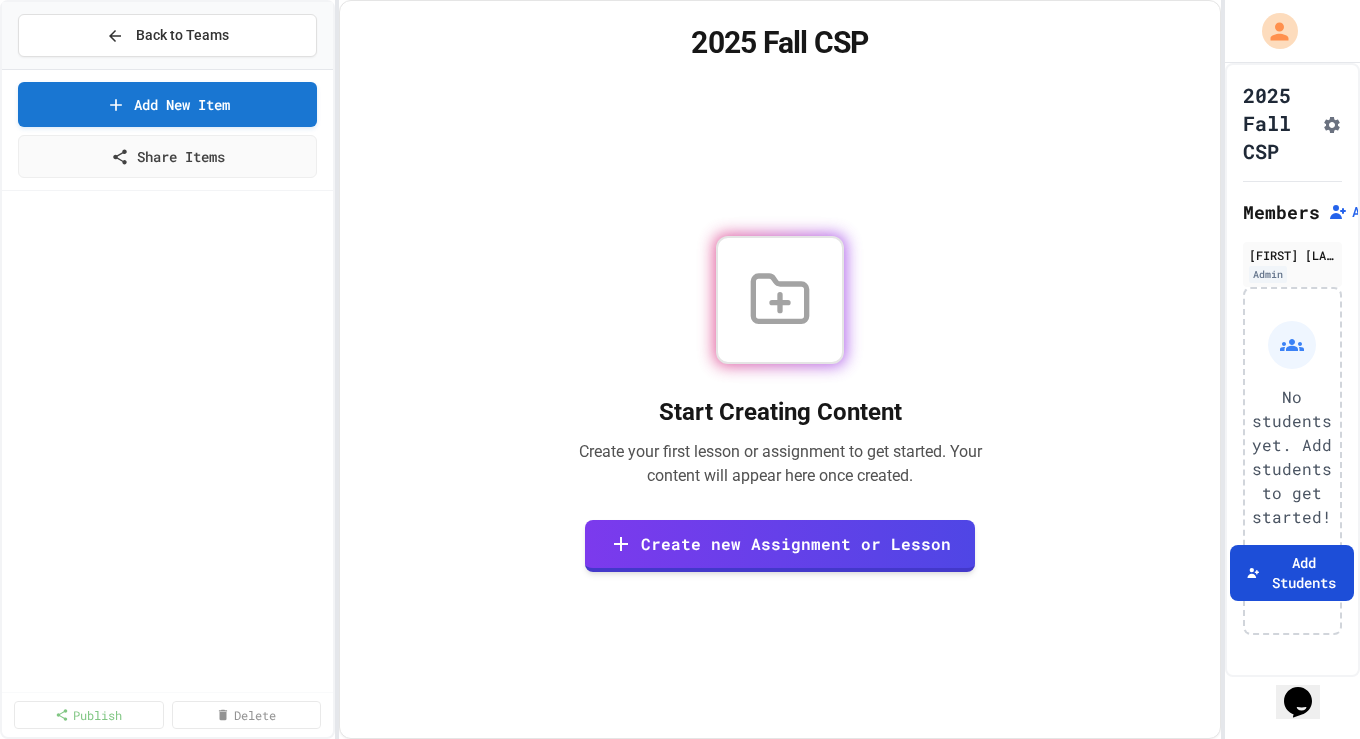 click on "Add Students" at bounding box center [1292, 573] 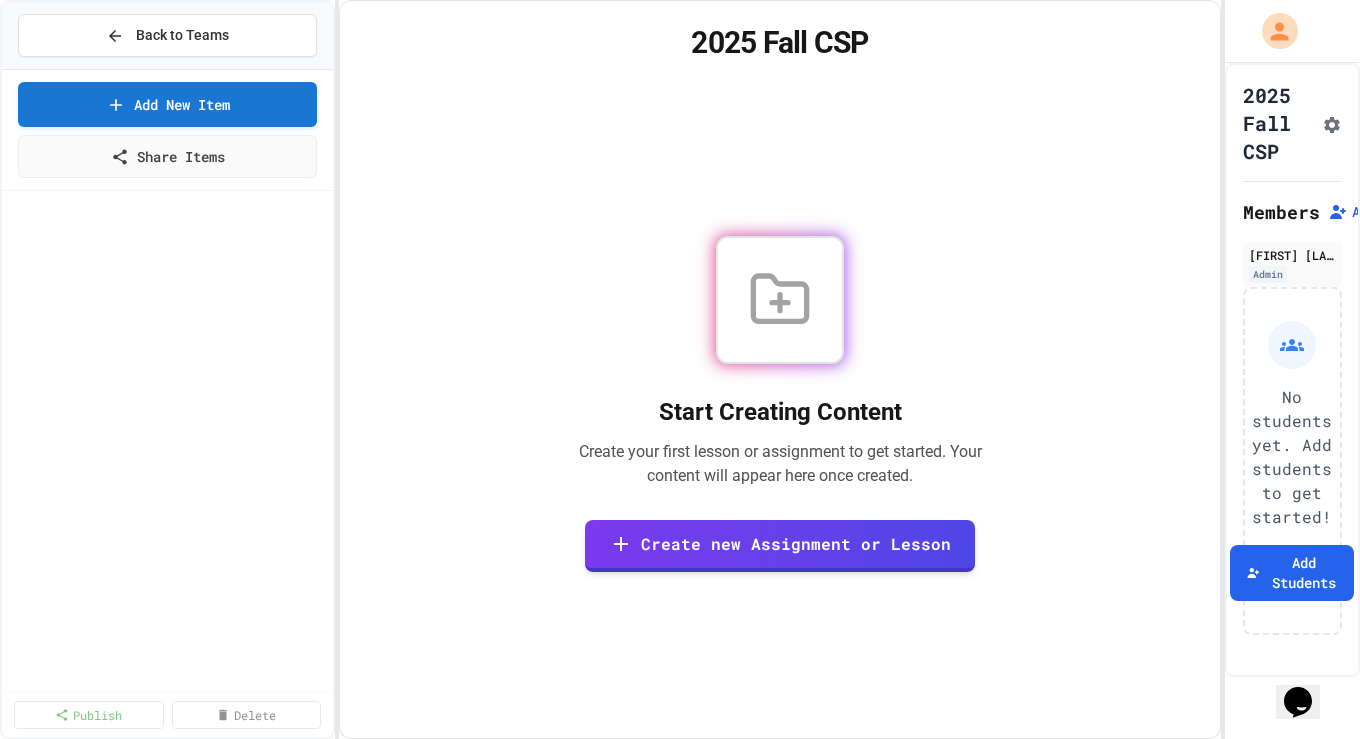 click at bounding box center (930, 779) 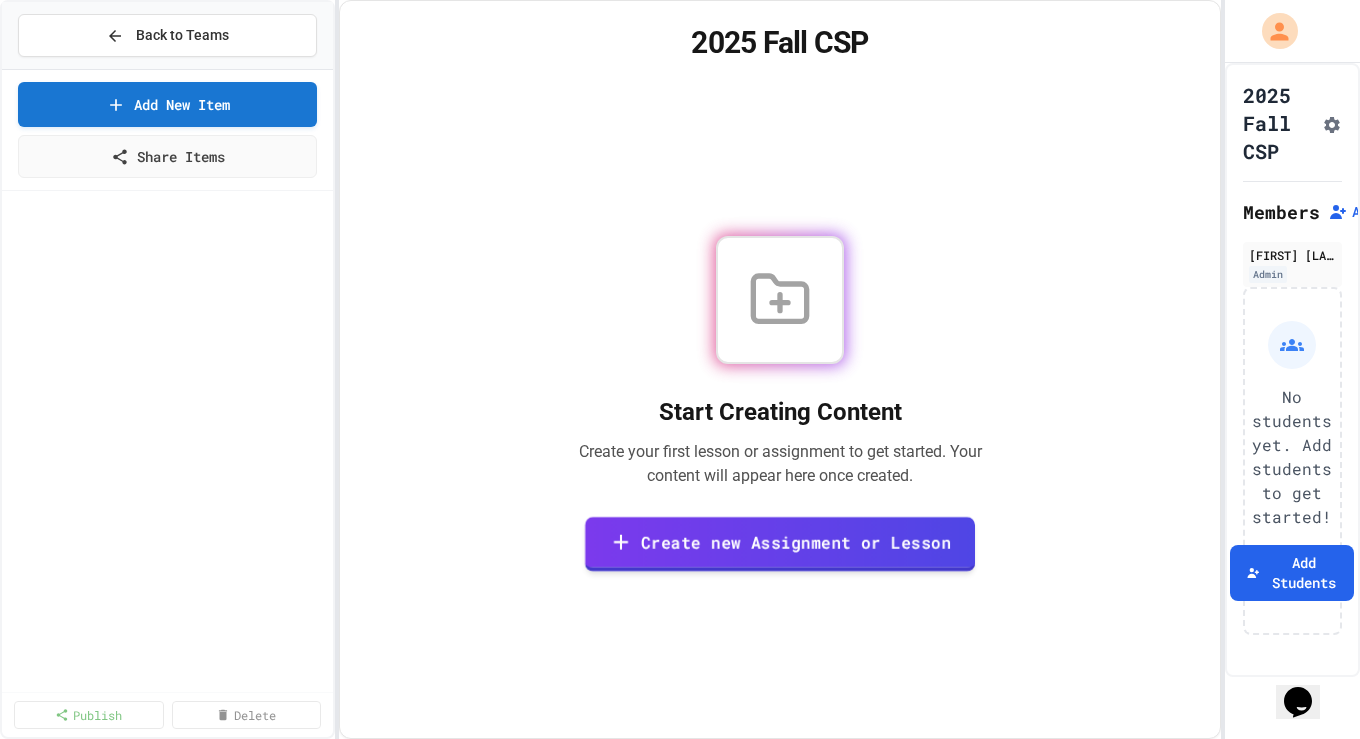 click on "Create new Assignment or Lesson" at bounding box center [780, 543] 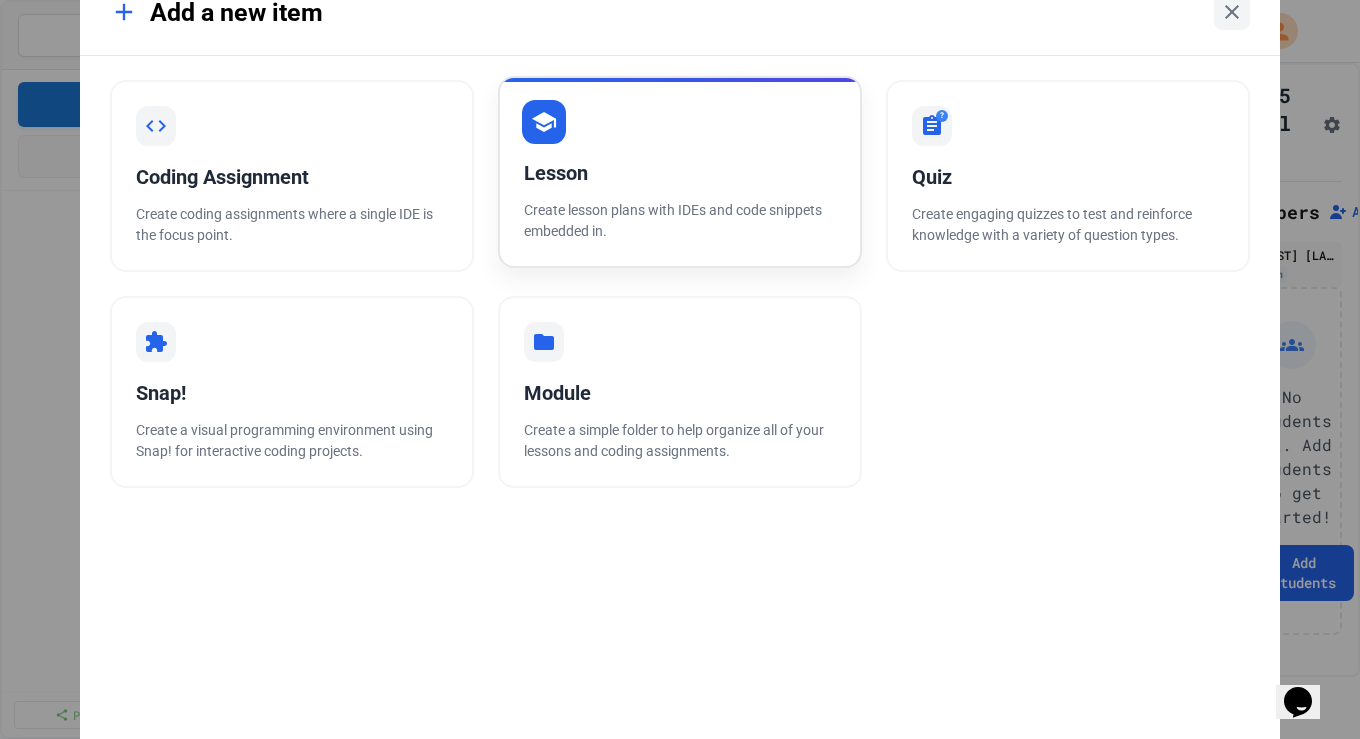 click on "Lesson Create lesson plans with IDEs and code snippets embedded in." at bounding box center (680, 172) 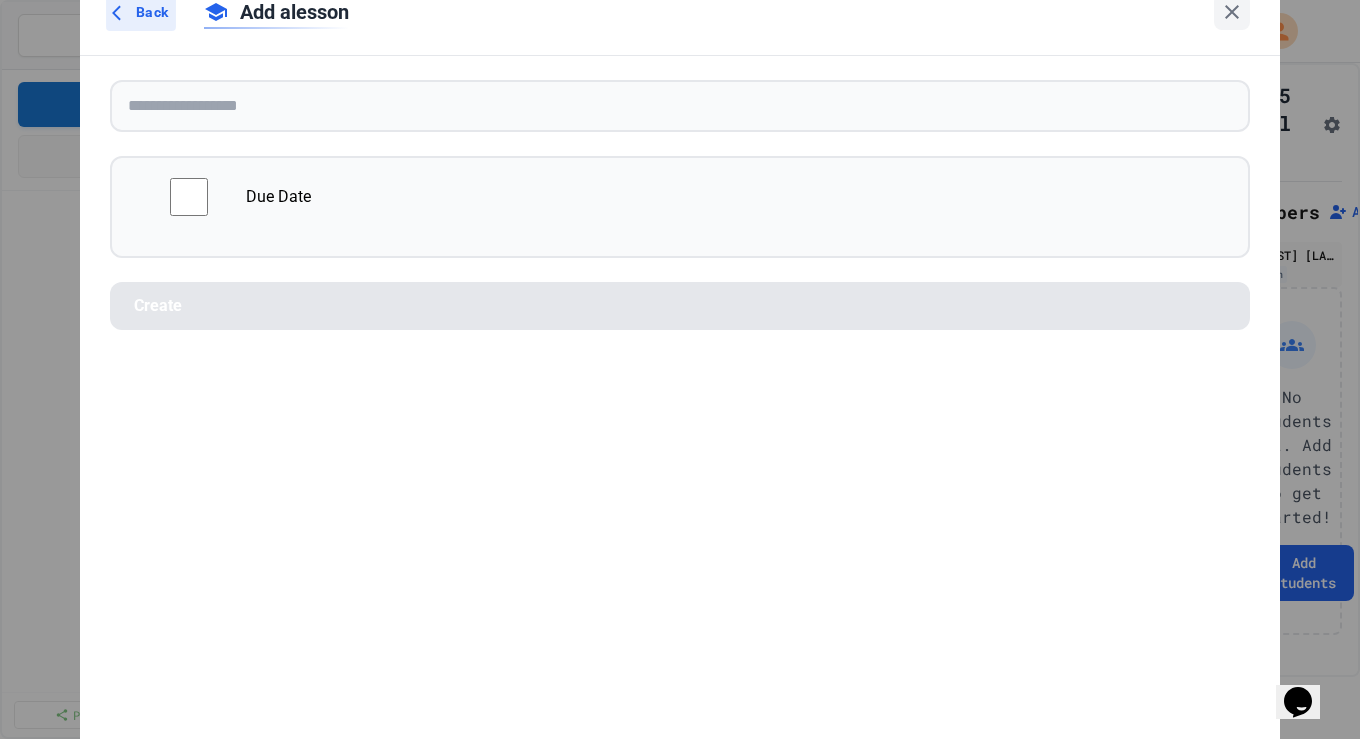click on "Back" at bounding box center [152, 12] 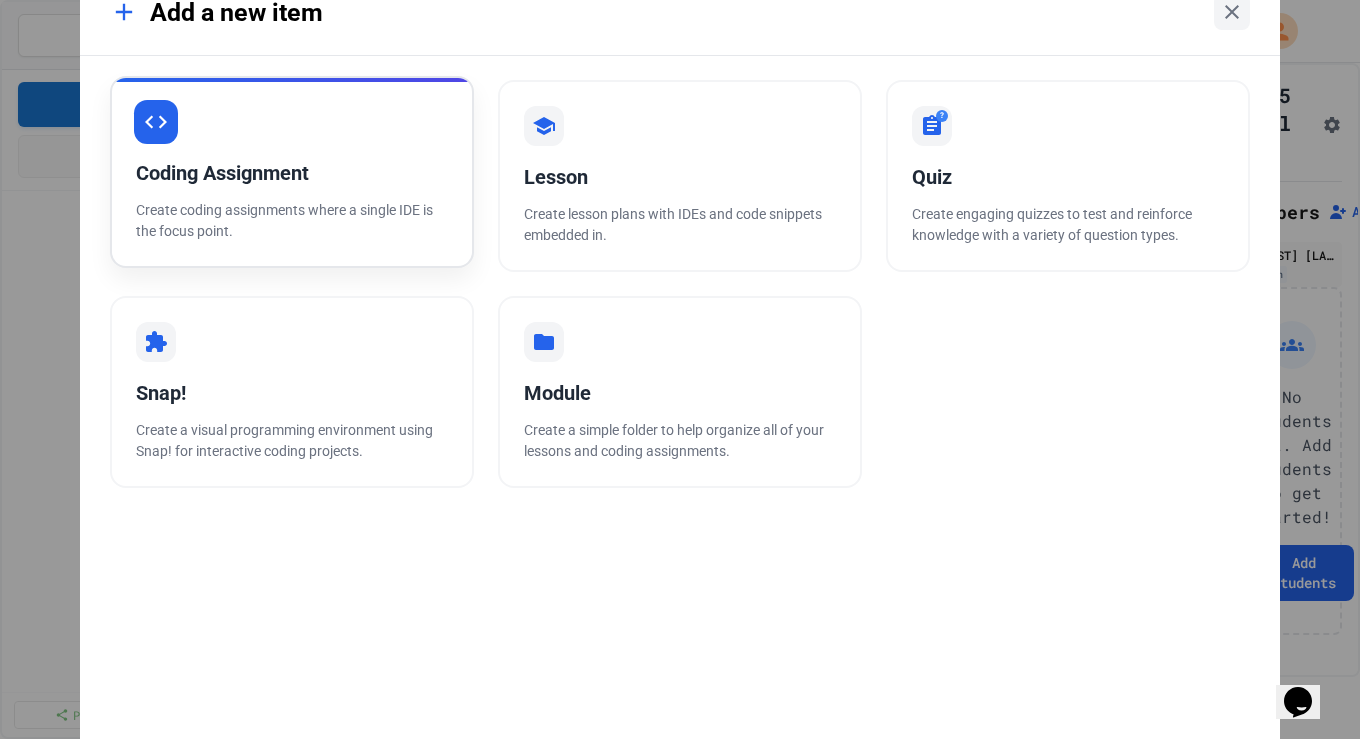 click on "Coding Assignment" at bounding box center (292, 173) 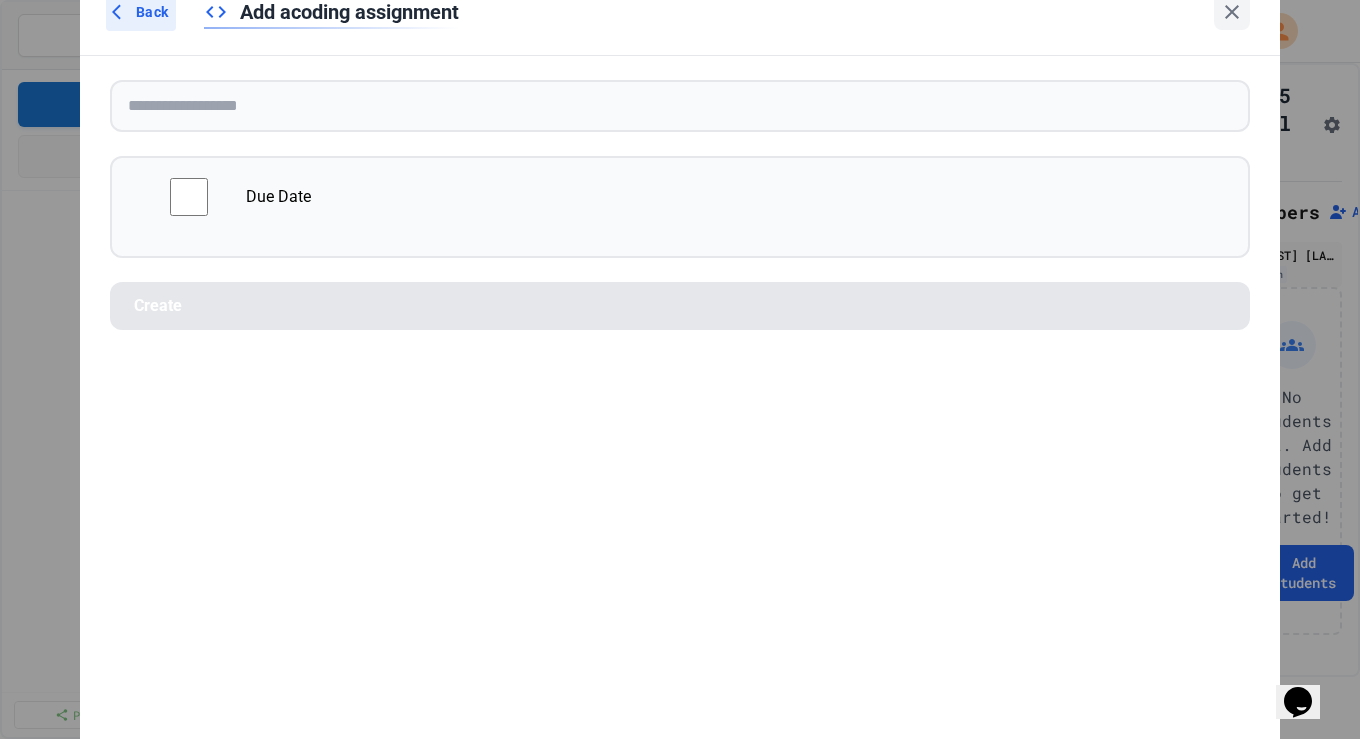 click on "Back" at bounding box center (141, 12) 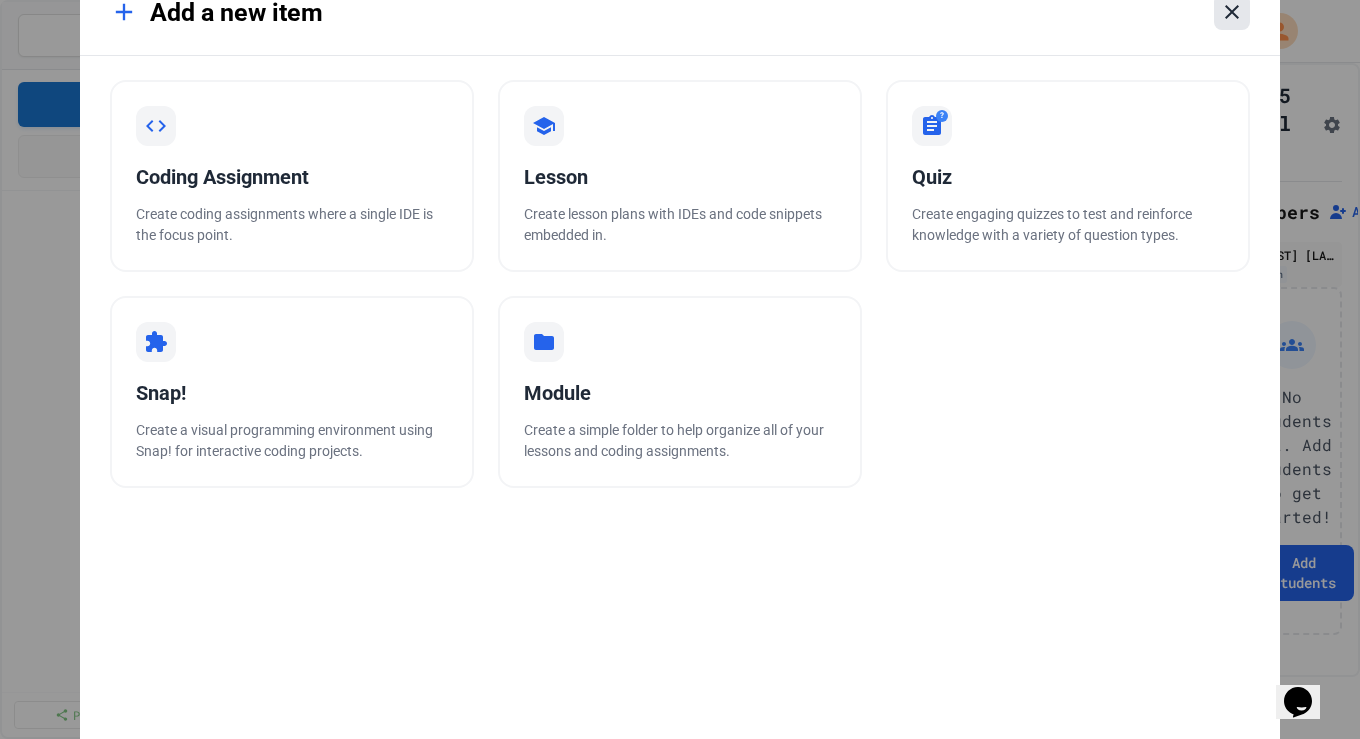 click 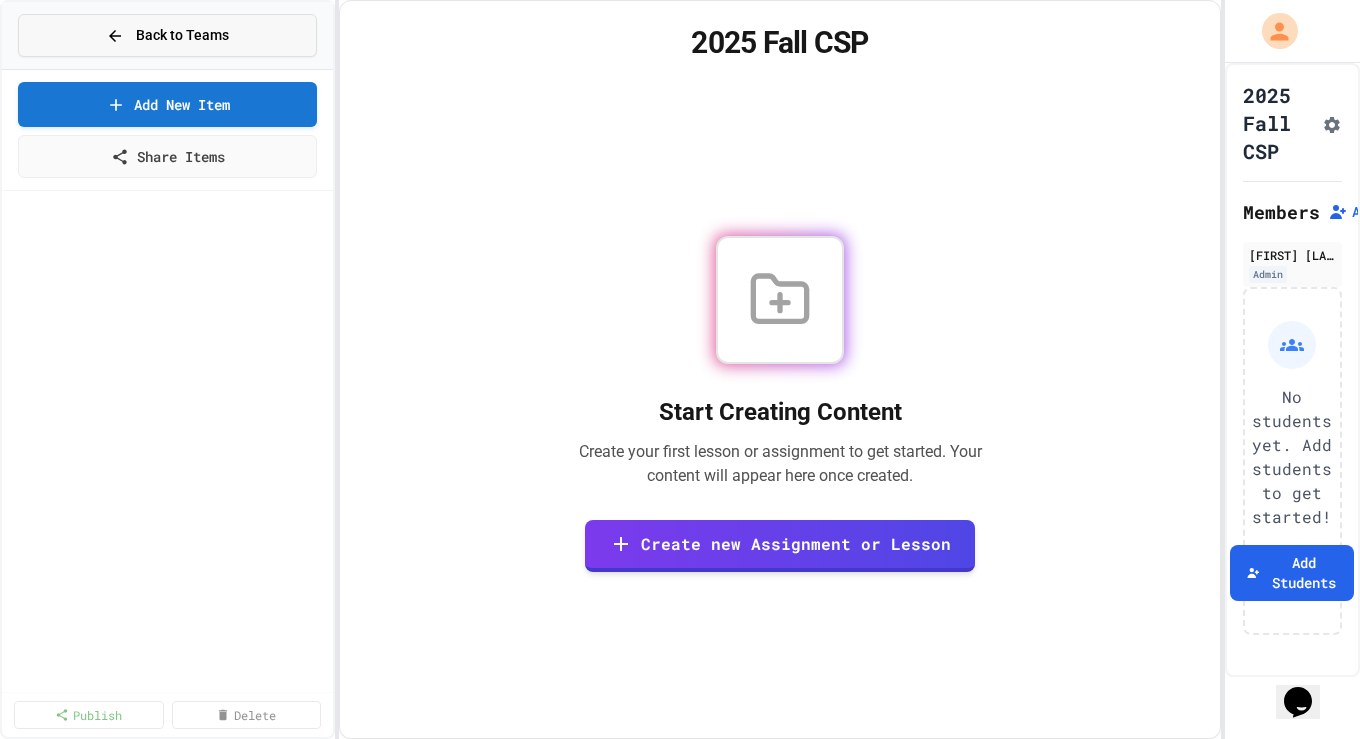 click on "Back to Teams" at bounding box center (182, 35) 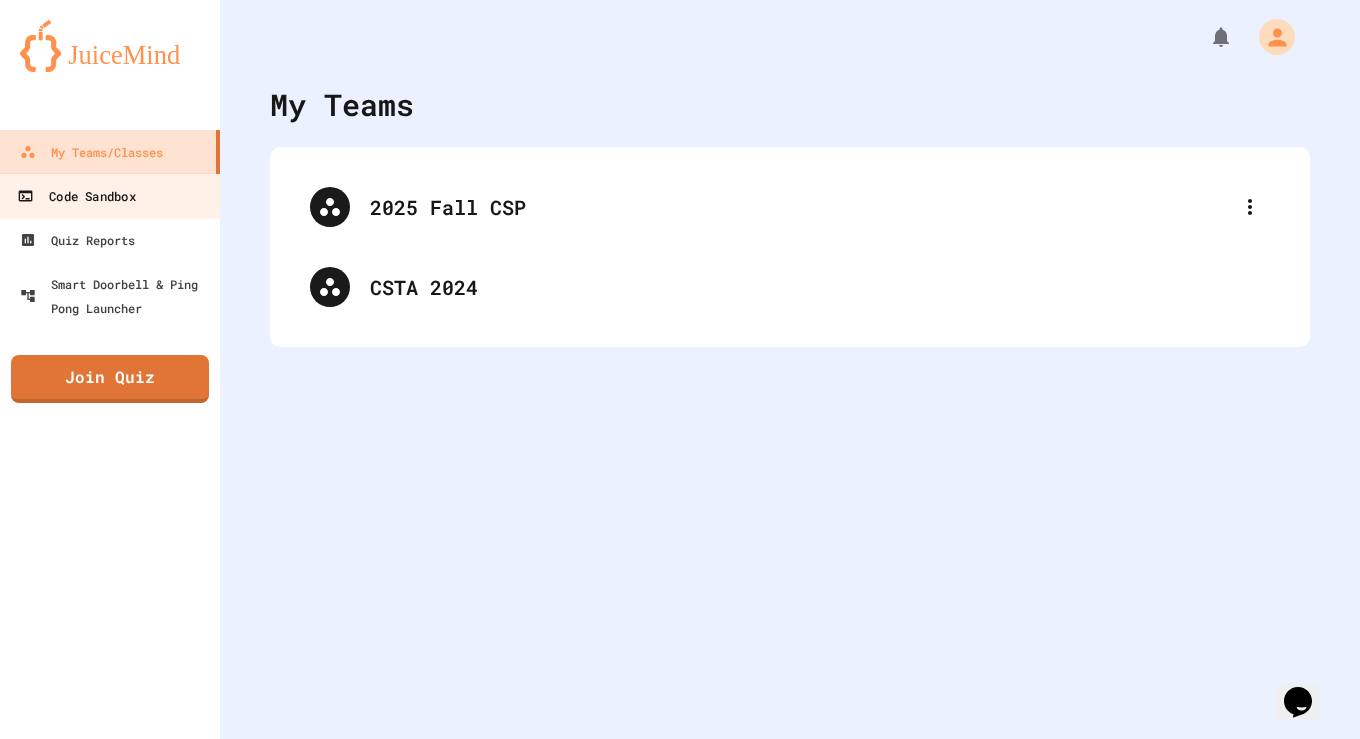 click on "Code Sandbox" at bounding box center [76, 196] 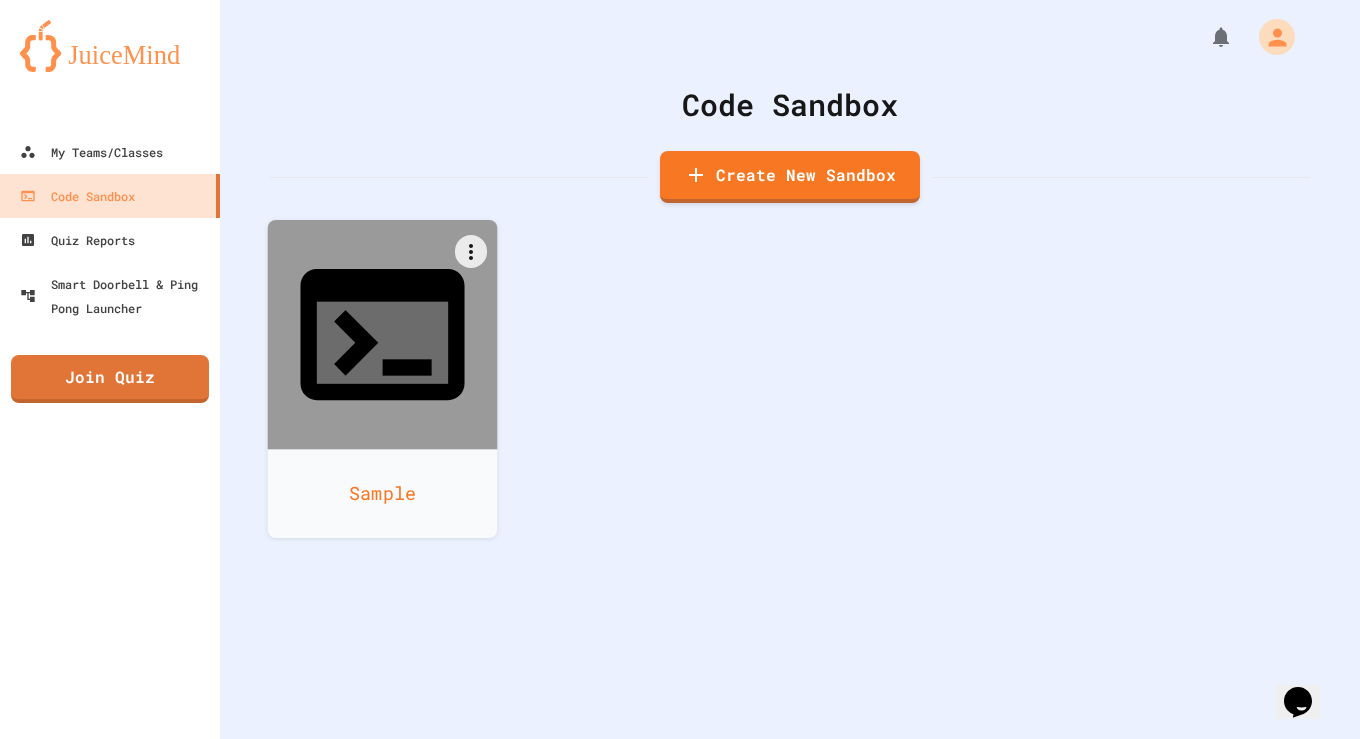 click at bounding box center [383, 335] 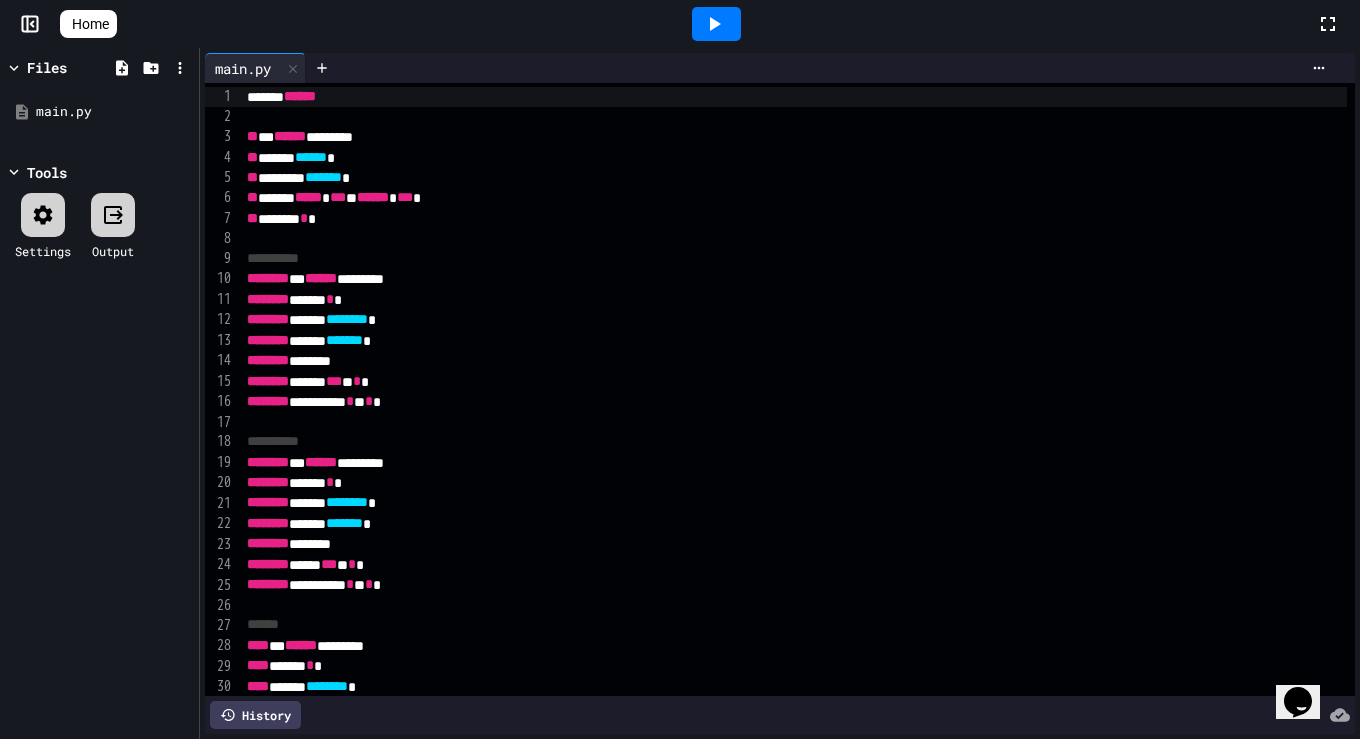 click at bounding box center (716, 24) 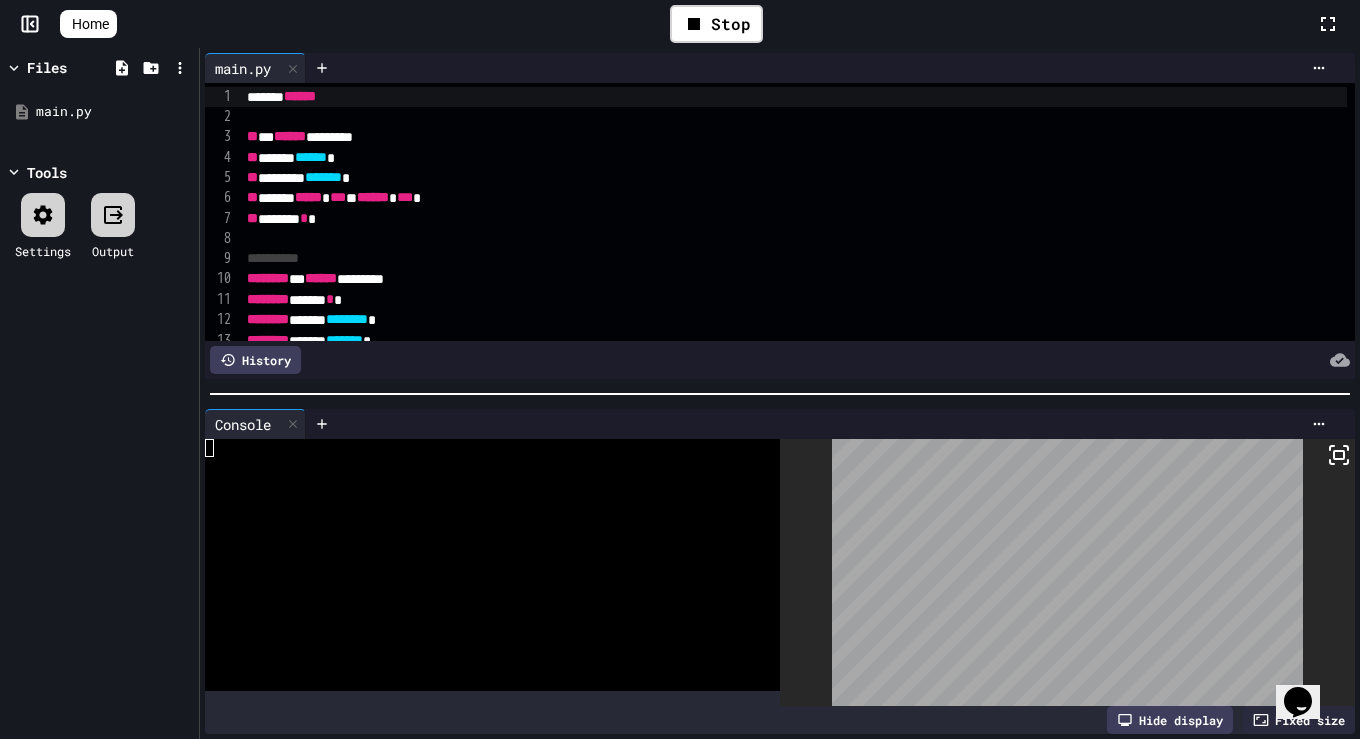 click on "Home" at bounding box center (90, 24) 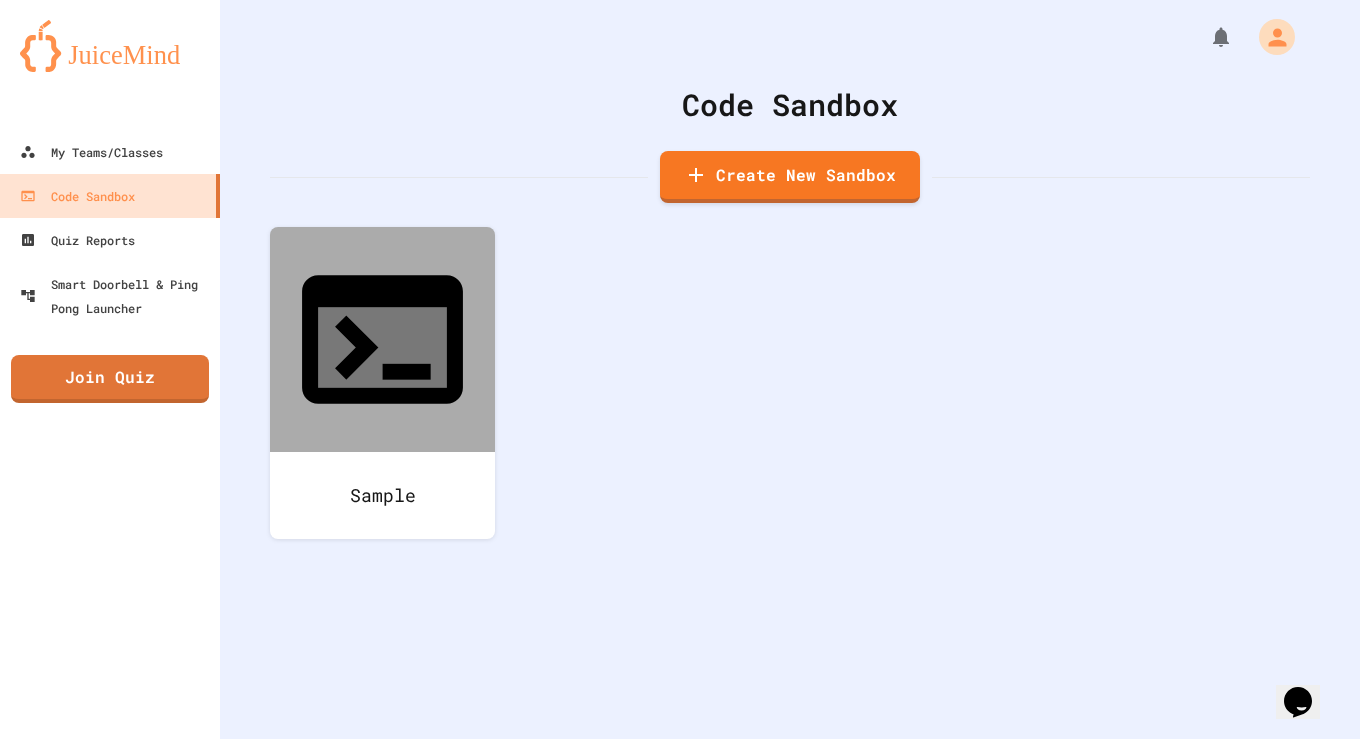 click at bounding box center (110, 46) 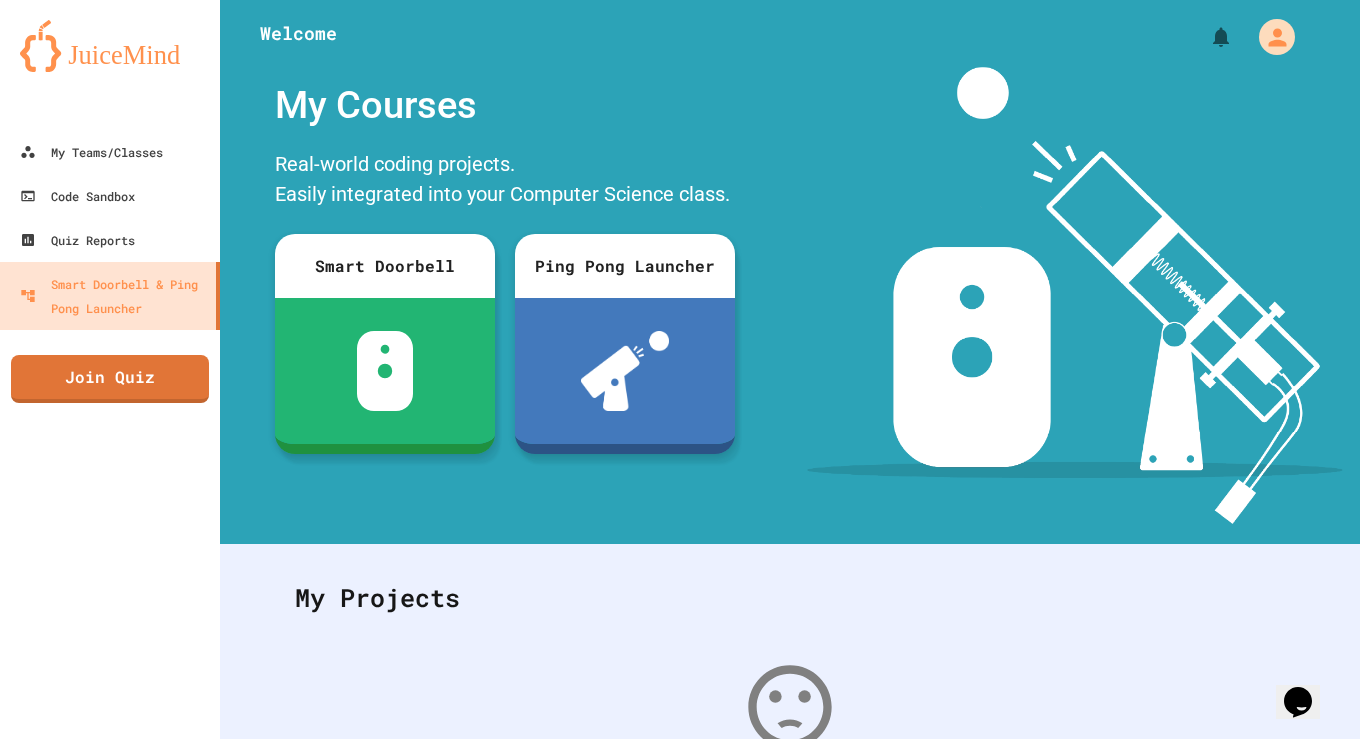 click at bounding box center (110, 46) 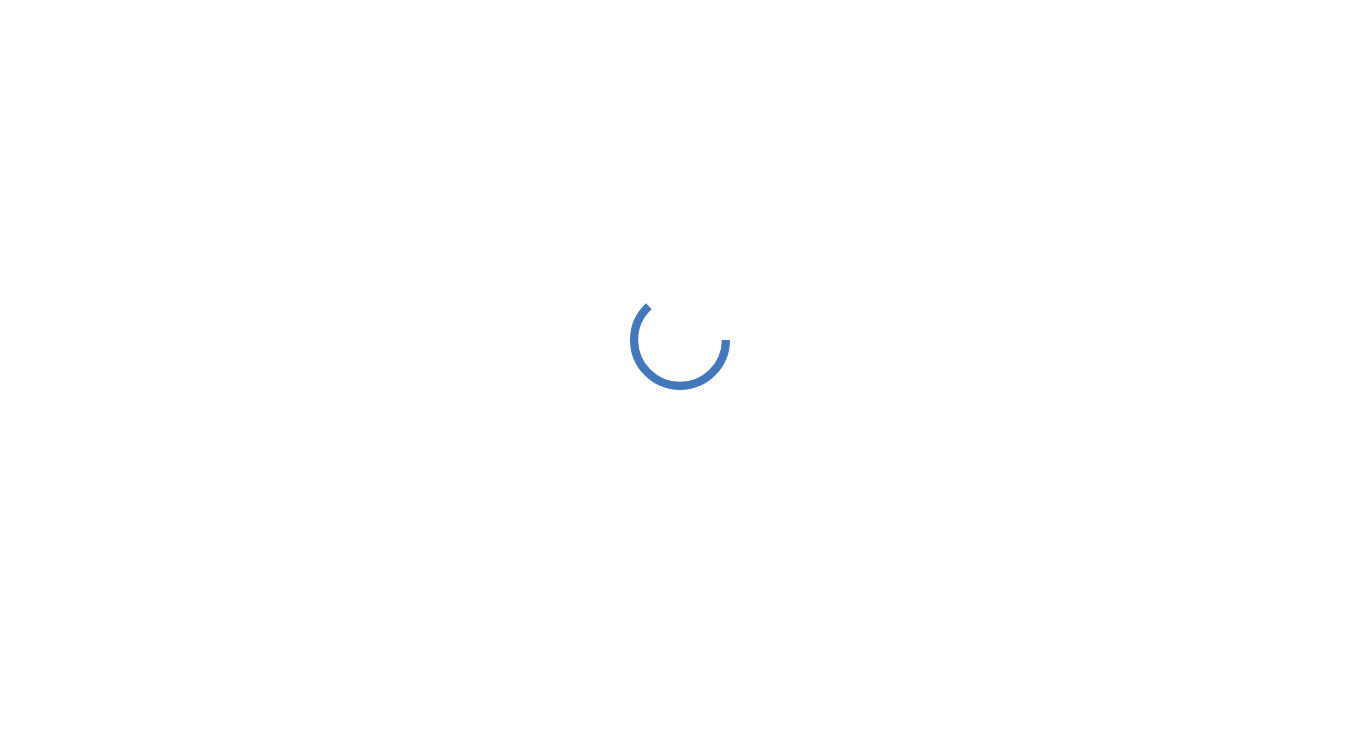 scroll, scrollTop: 0, scrollLeft: 0, axis: both 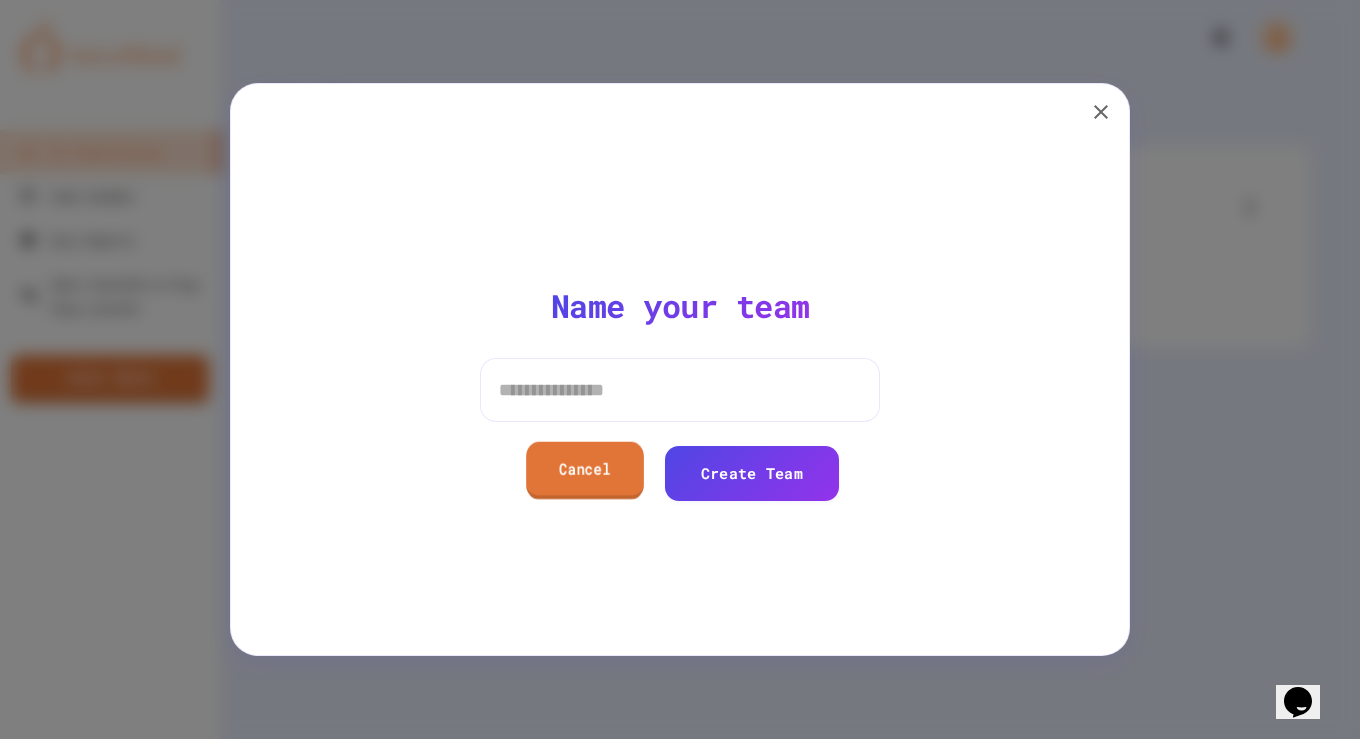 click on "Cancel" at bounding box center [584, 470] 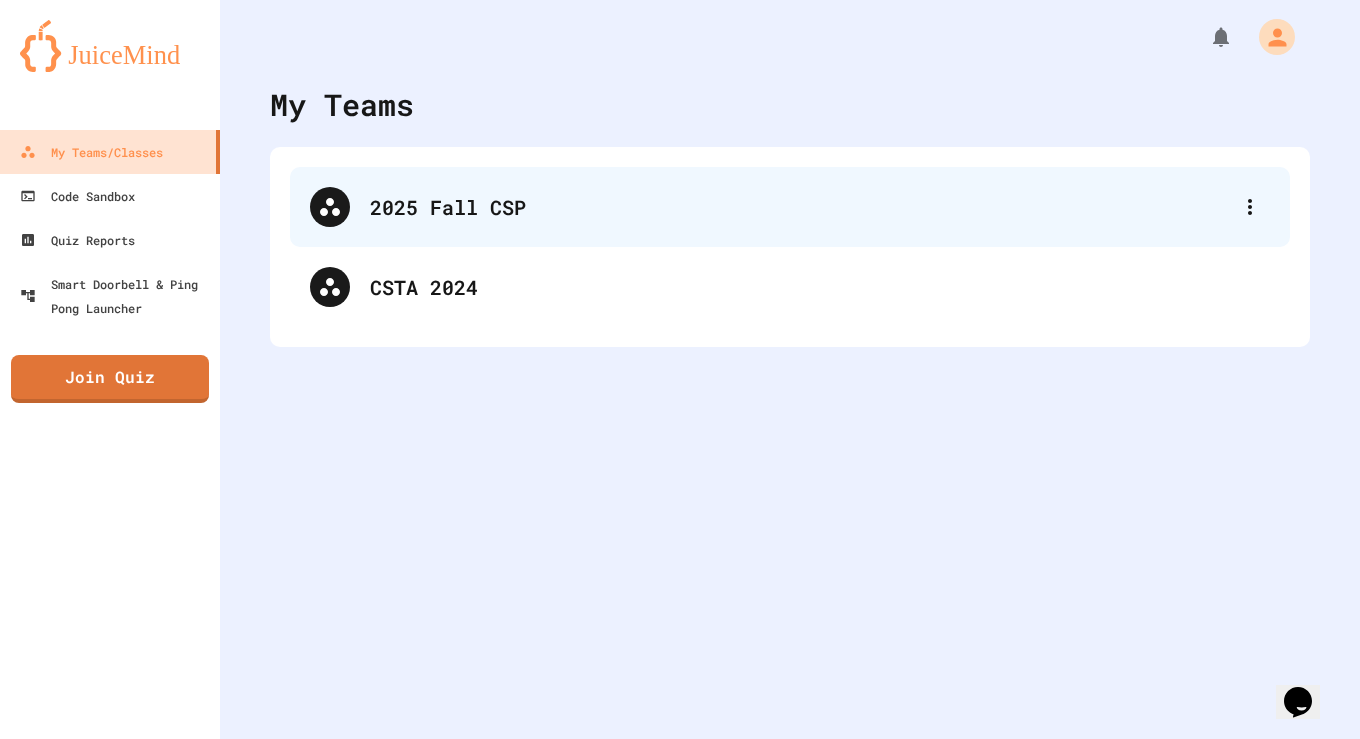 click on "2025 Fall CSP" at bounding box center (800, 207) 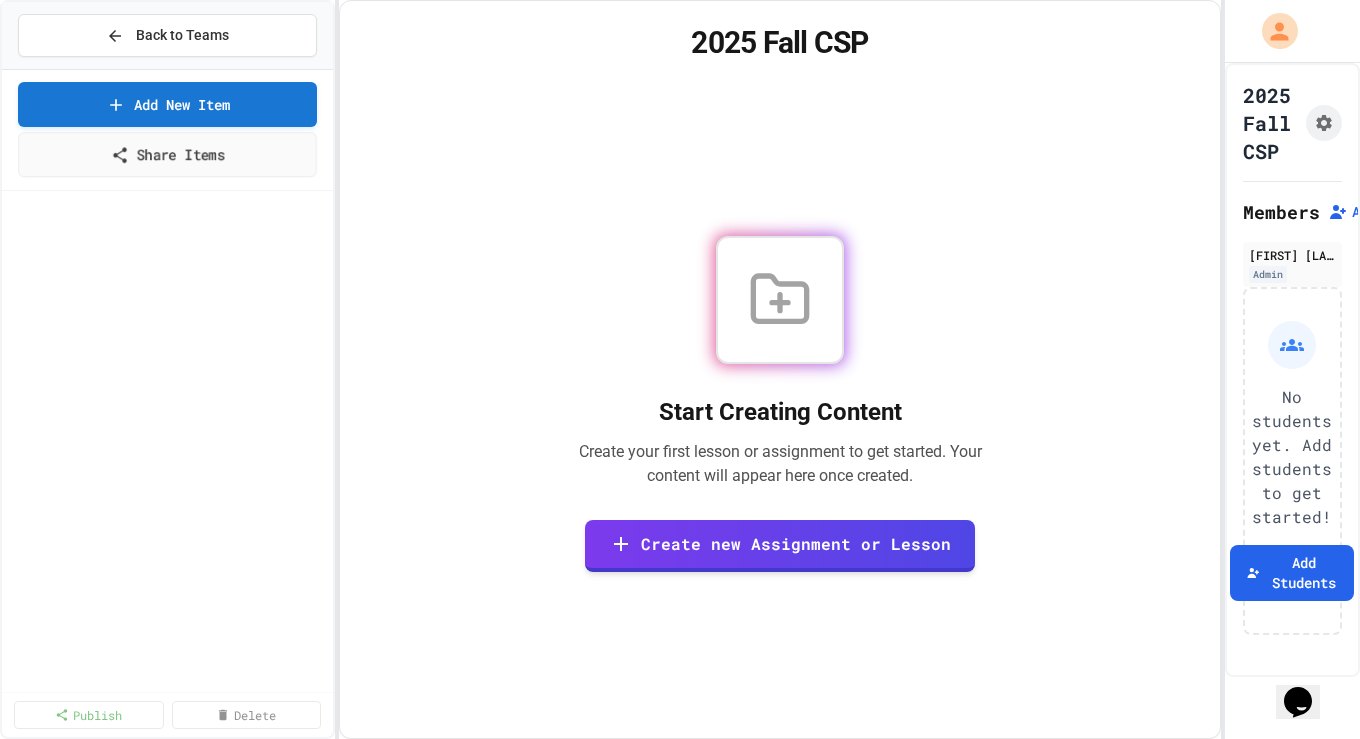 click on "Share Items" at bounding box center (167, 154) 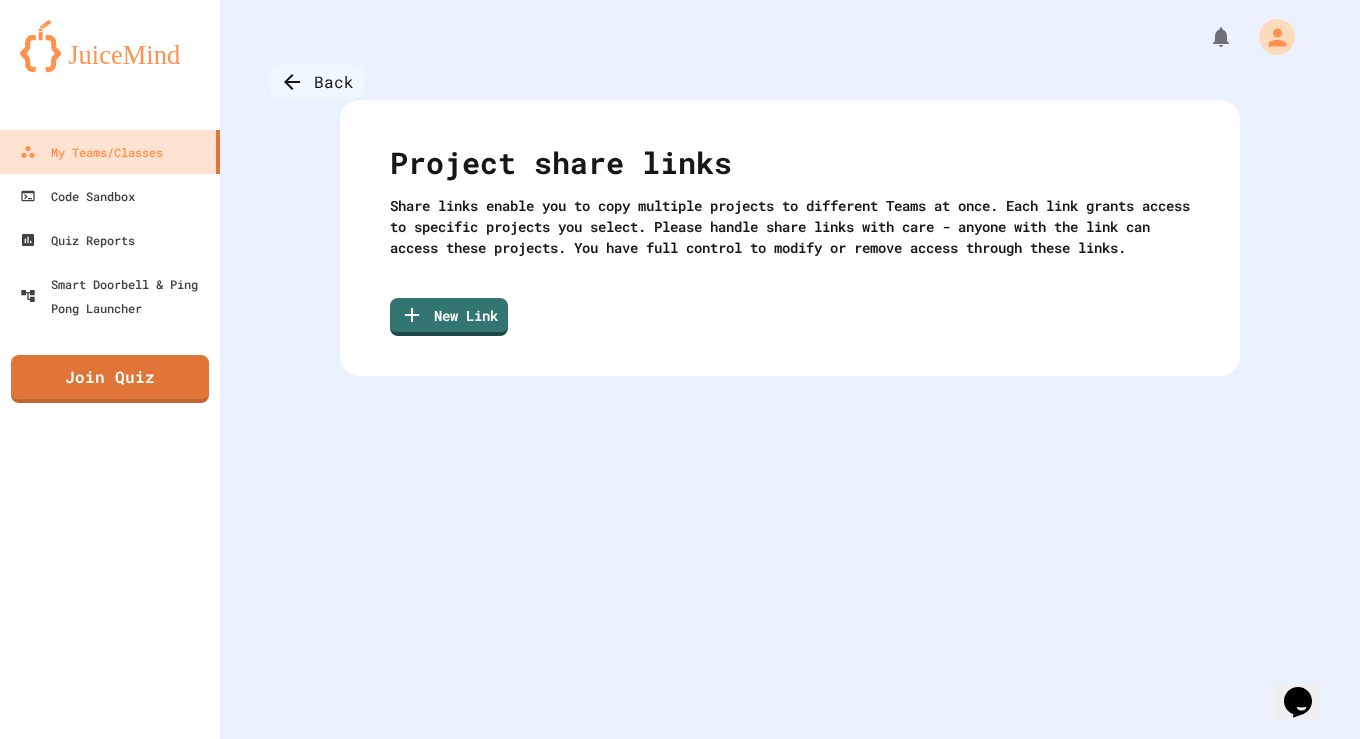 click on "Back" at bounding box center [317, 82] 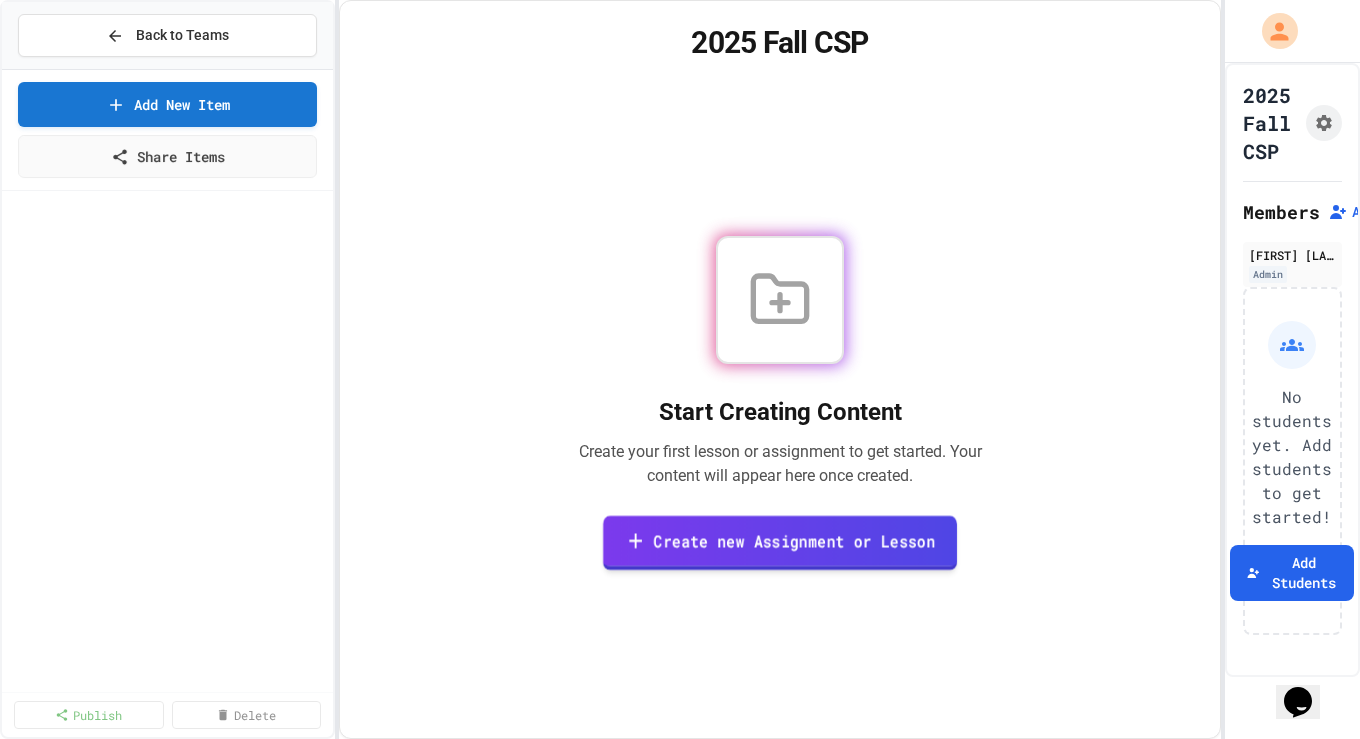 click on "Create new Assignment or Lesson" at bounding box center (780, 542) 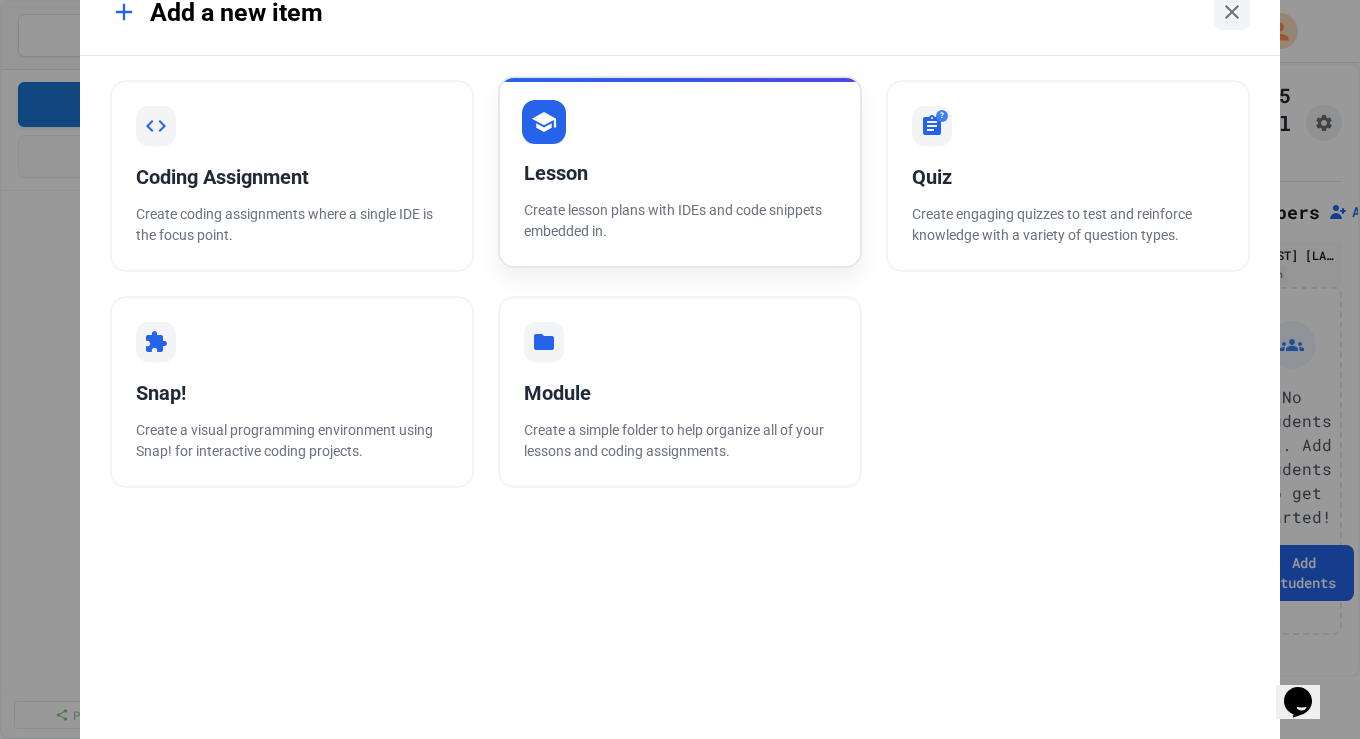 click on "Lesson Create lesson plans with IDEs and code snippets embedded in." at bounding box center (680, 172) 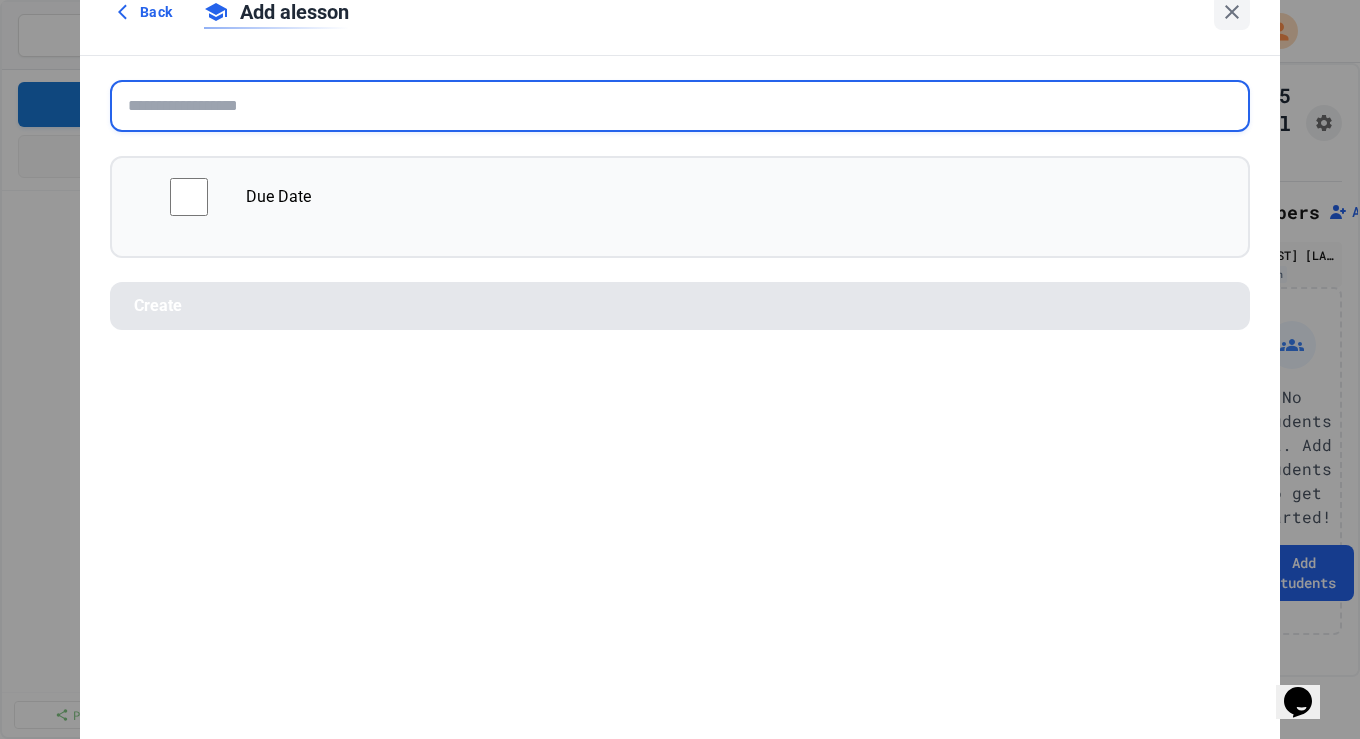 click at bounding box center (680, 106) 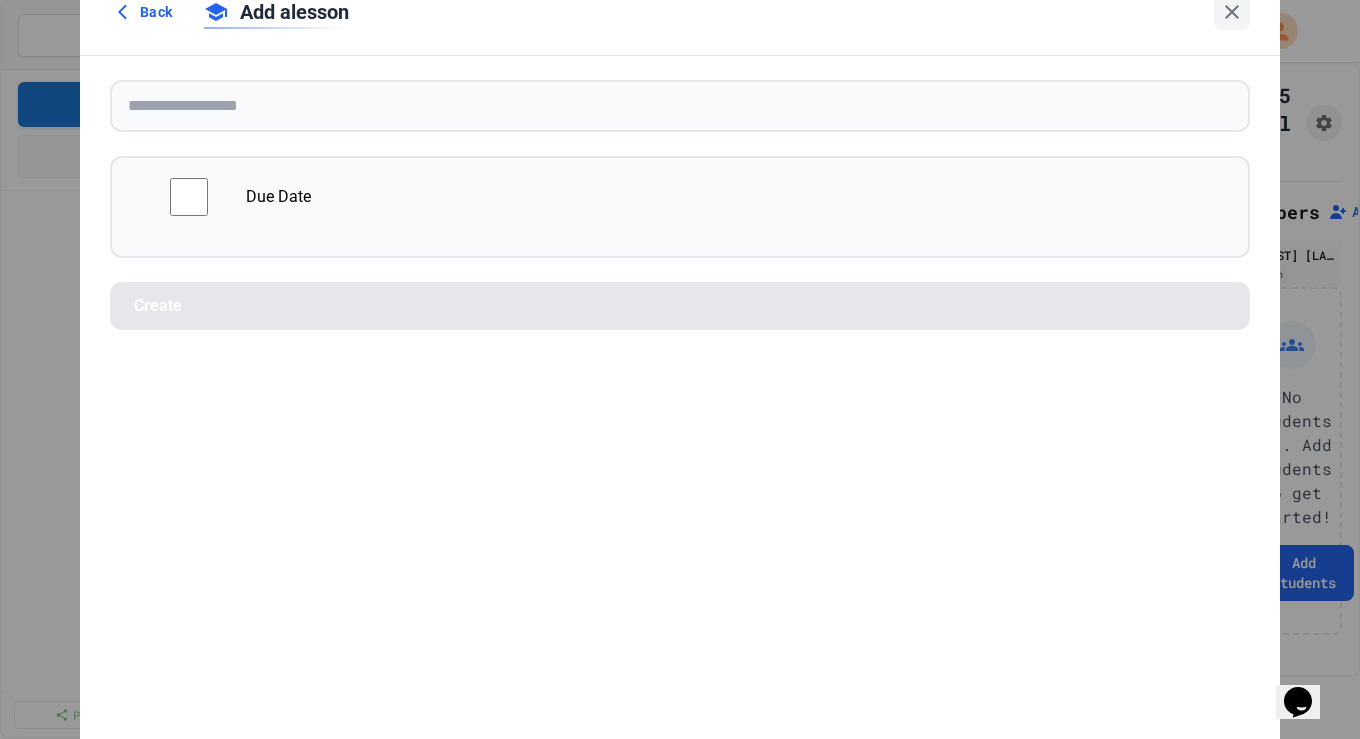drag, startPoint x: 212, startPoint y: 76, endPoint x: 207, endPoint y: 93, distance: 17.720045 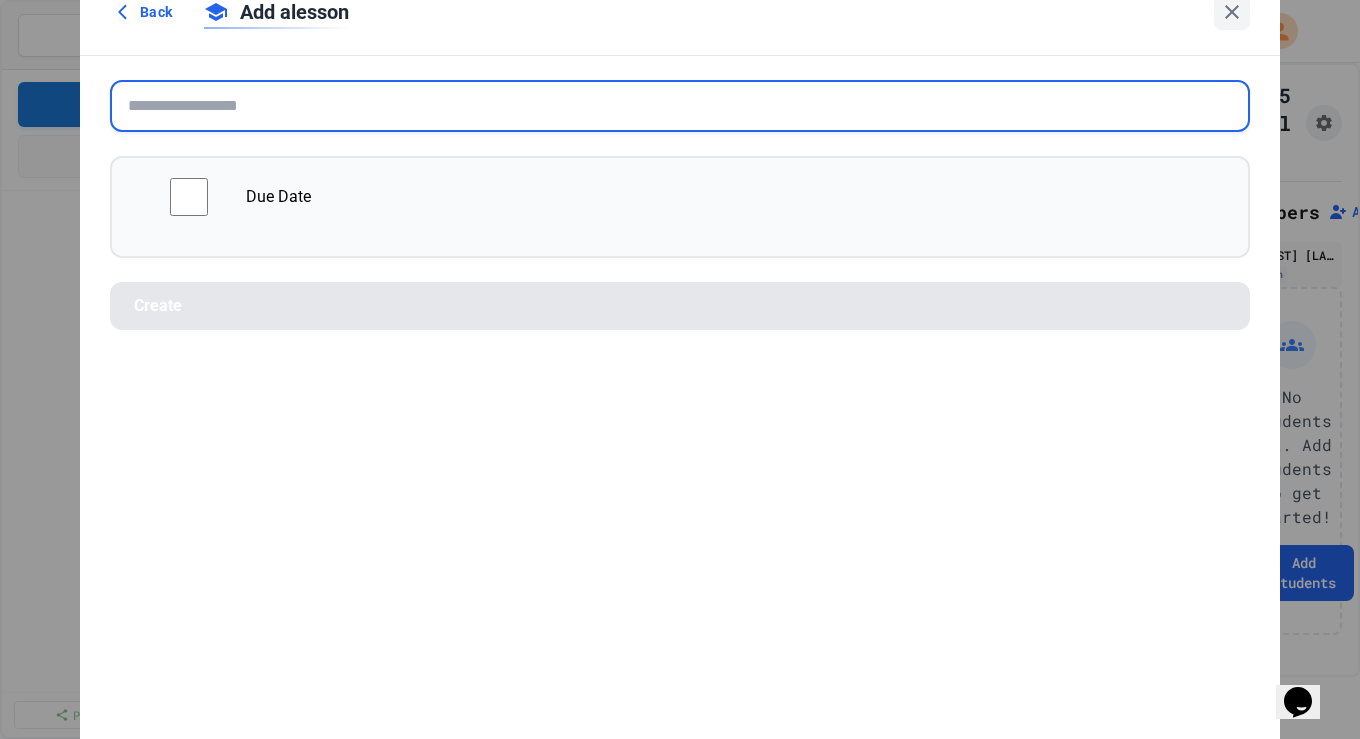 click at bounding box center [680, 106] 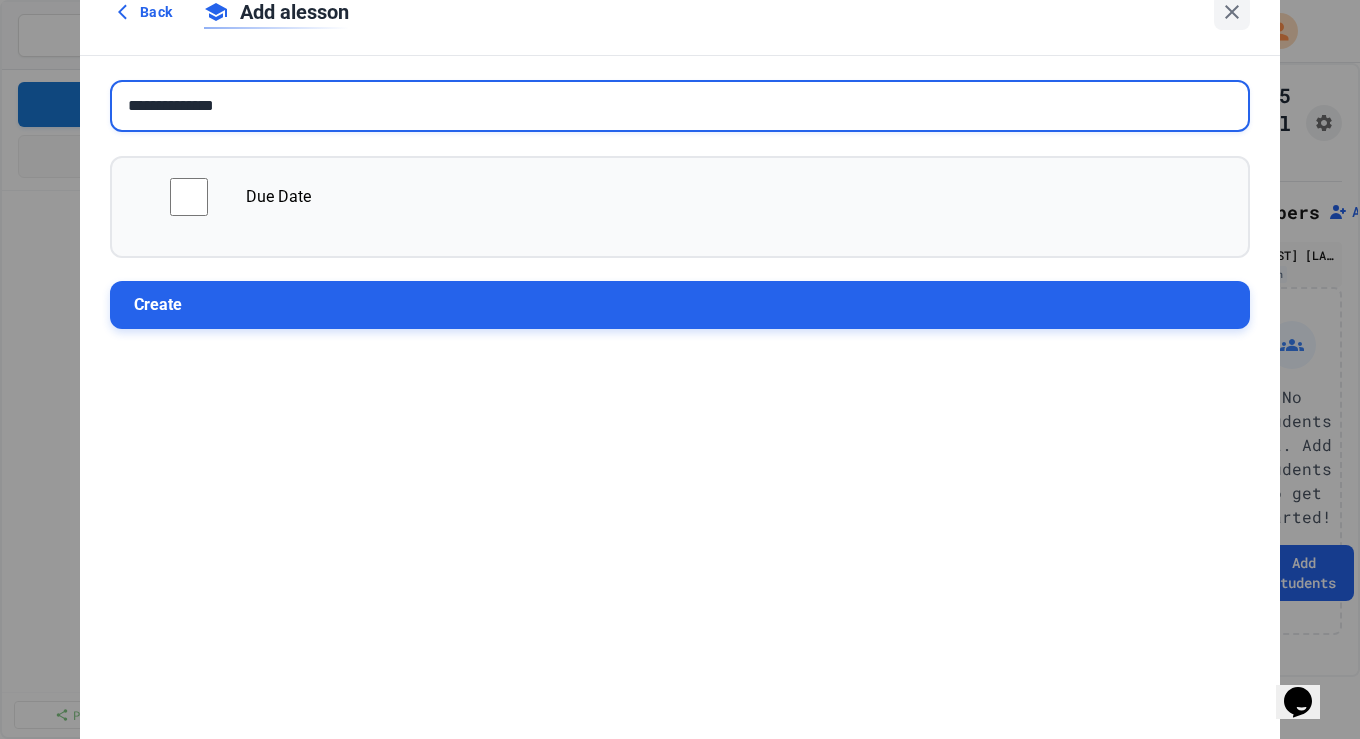 type on "**********" 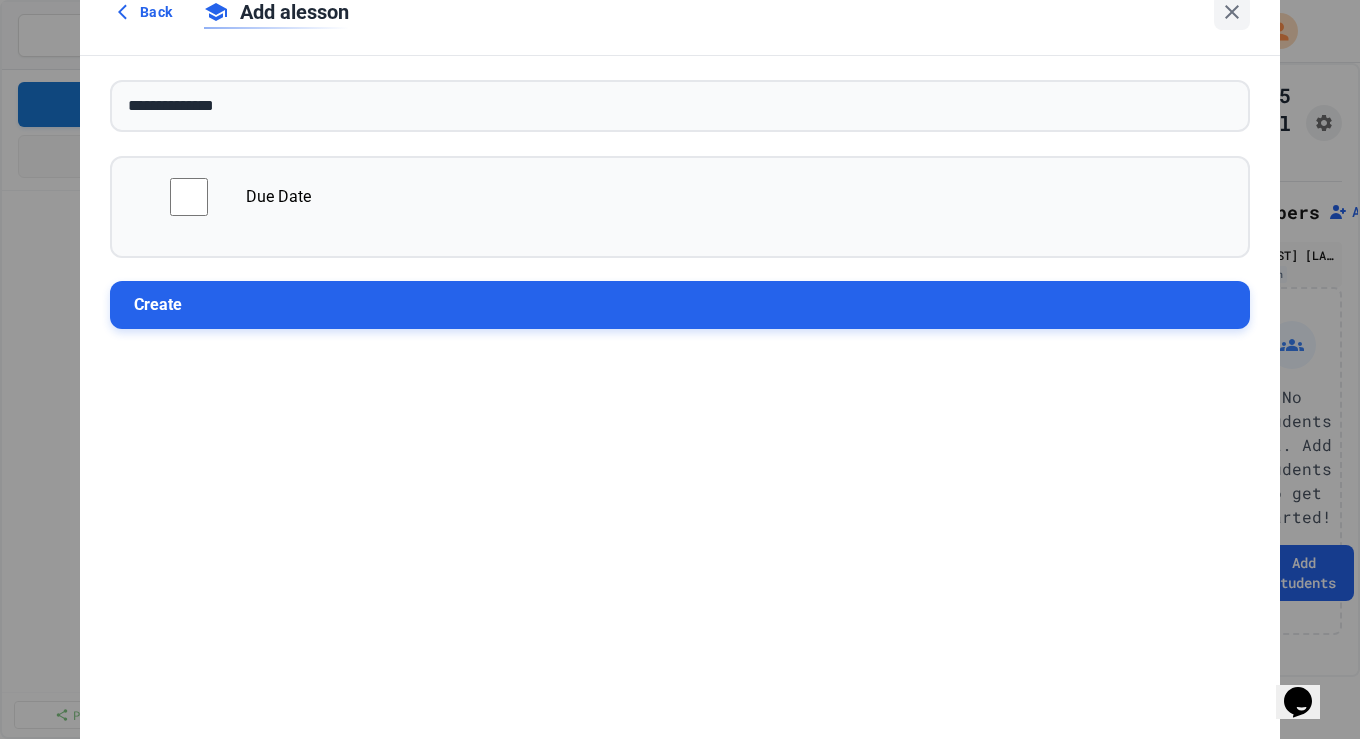 click on "Create" at bounding box center (680, 305) 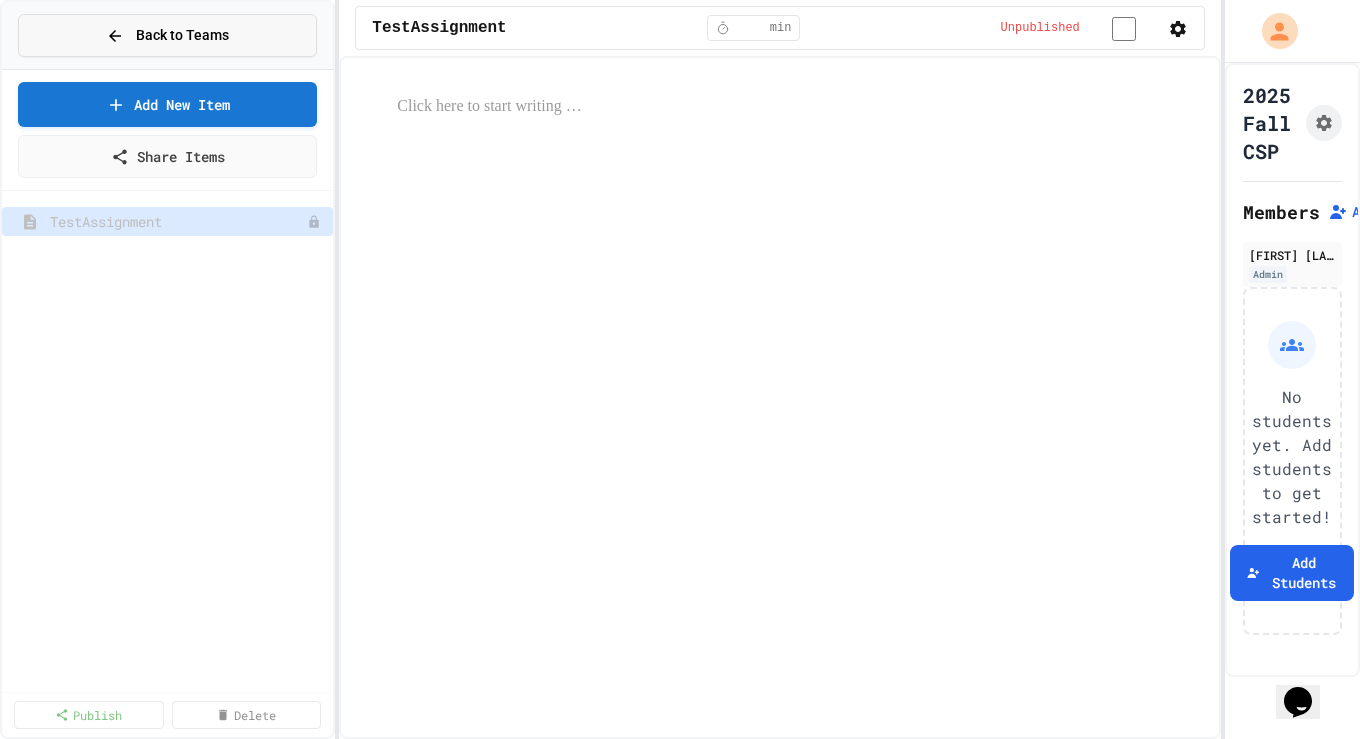 click on "Back to Teams" at bounding box center (167, 35) 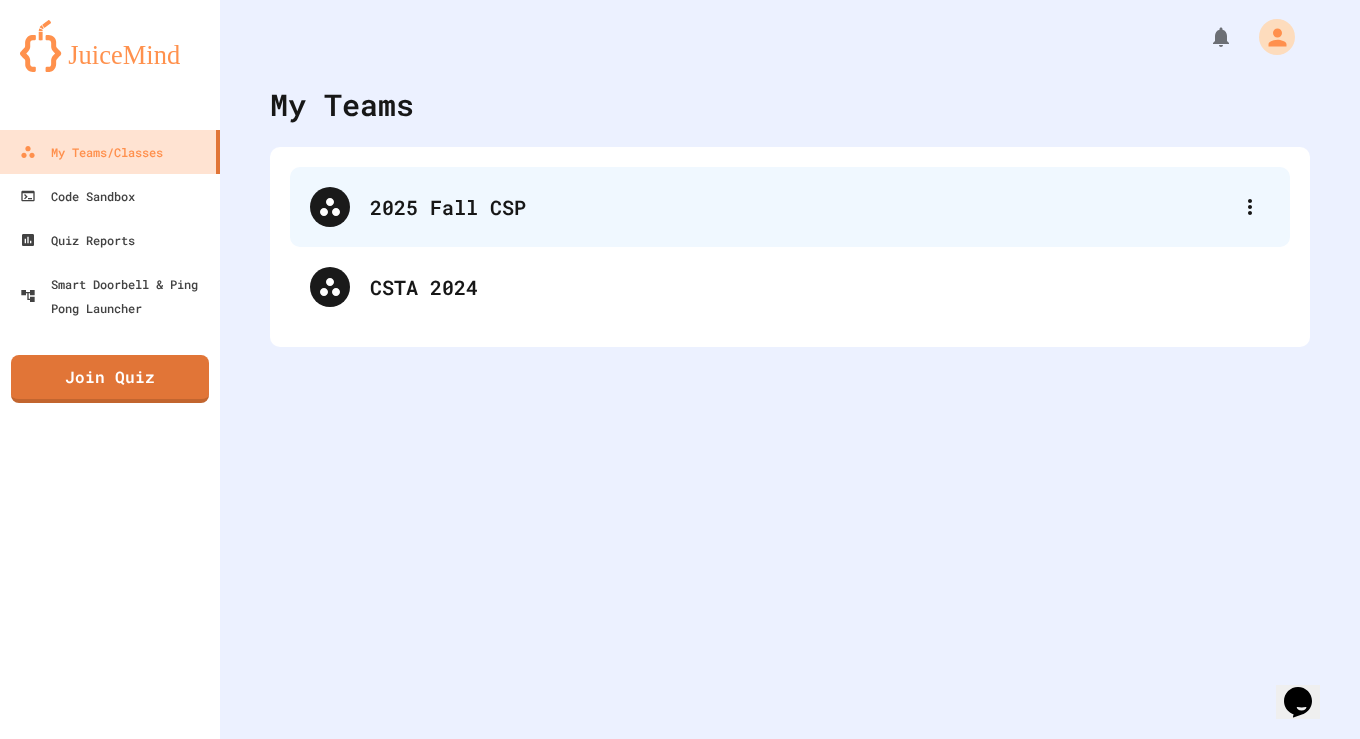 click on "2025 Fall CSP" at bounding box center (800, 207) 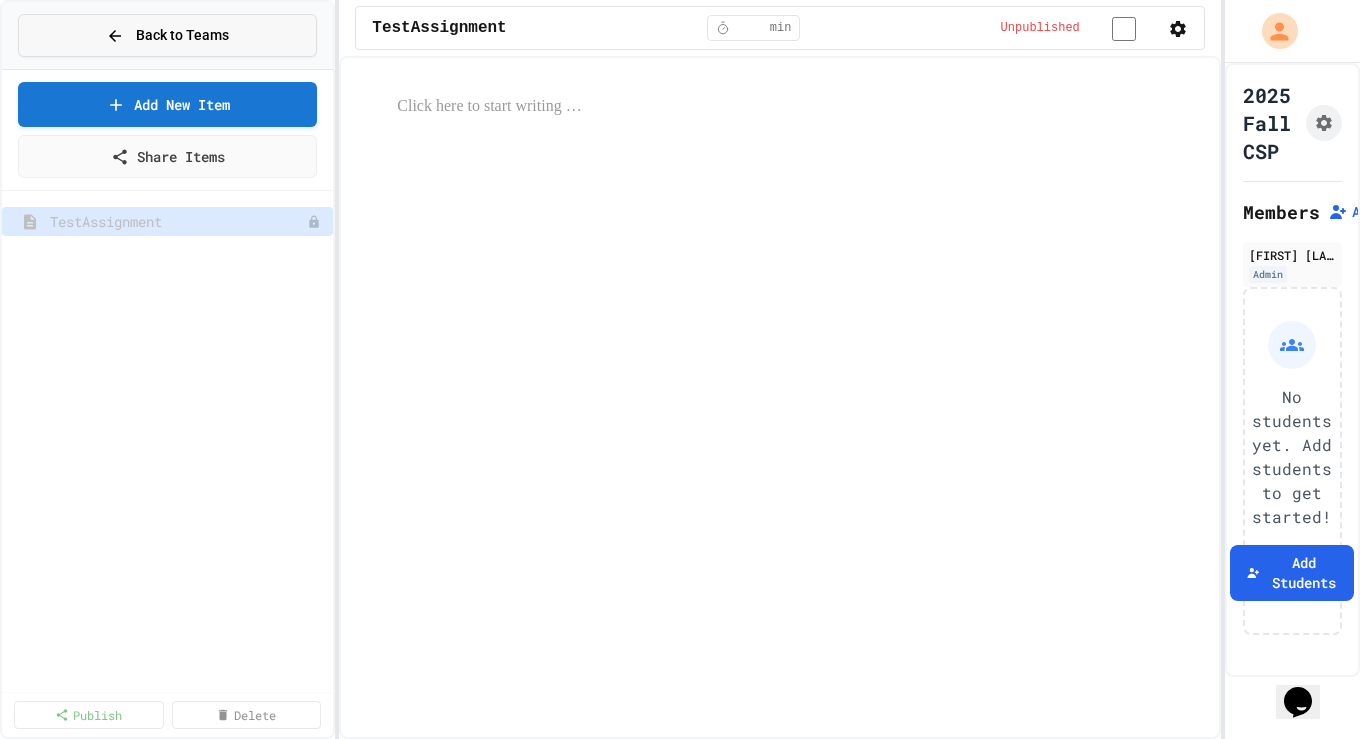 click on "Back to Teams" at bounding box center (182, 35) 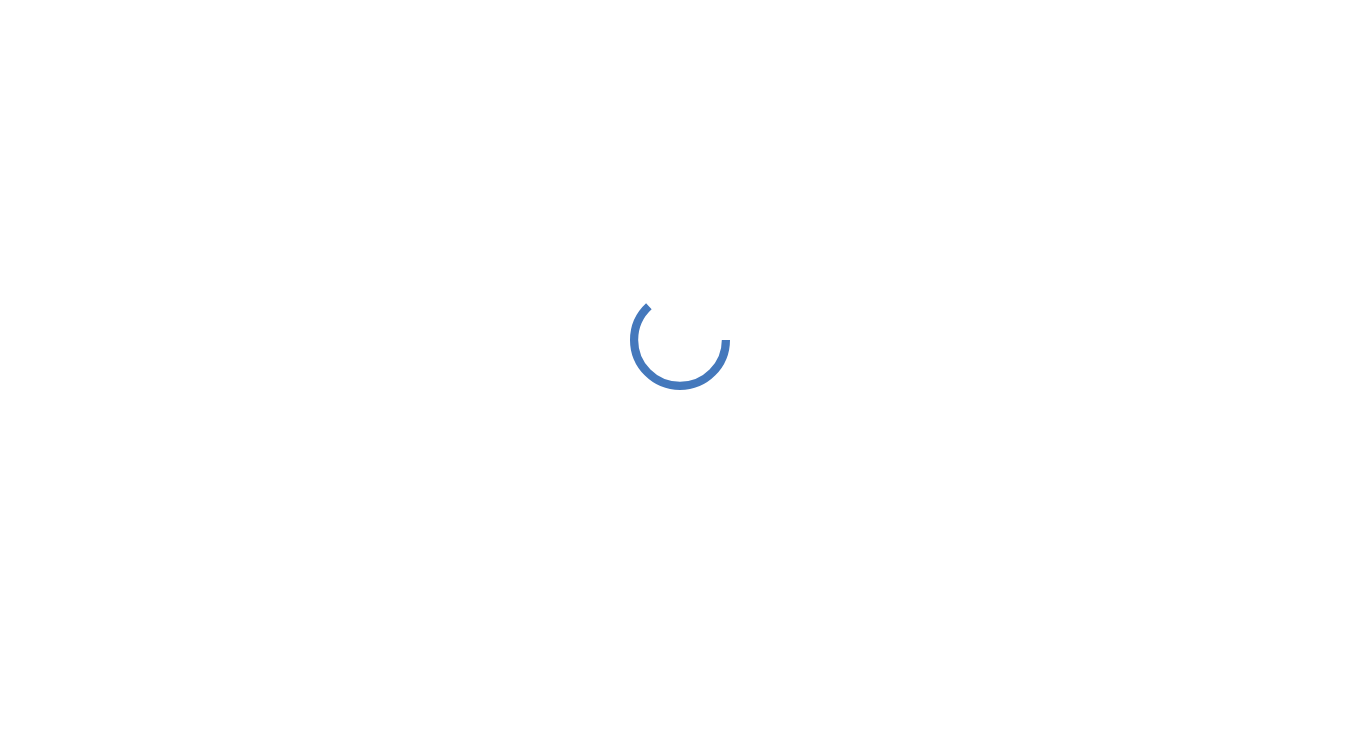 scroll, scrollTop: 0, scrollLeft: 0, axis: both 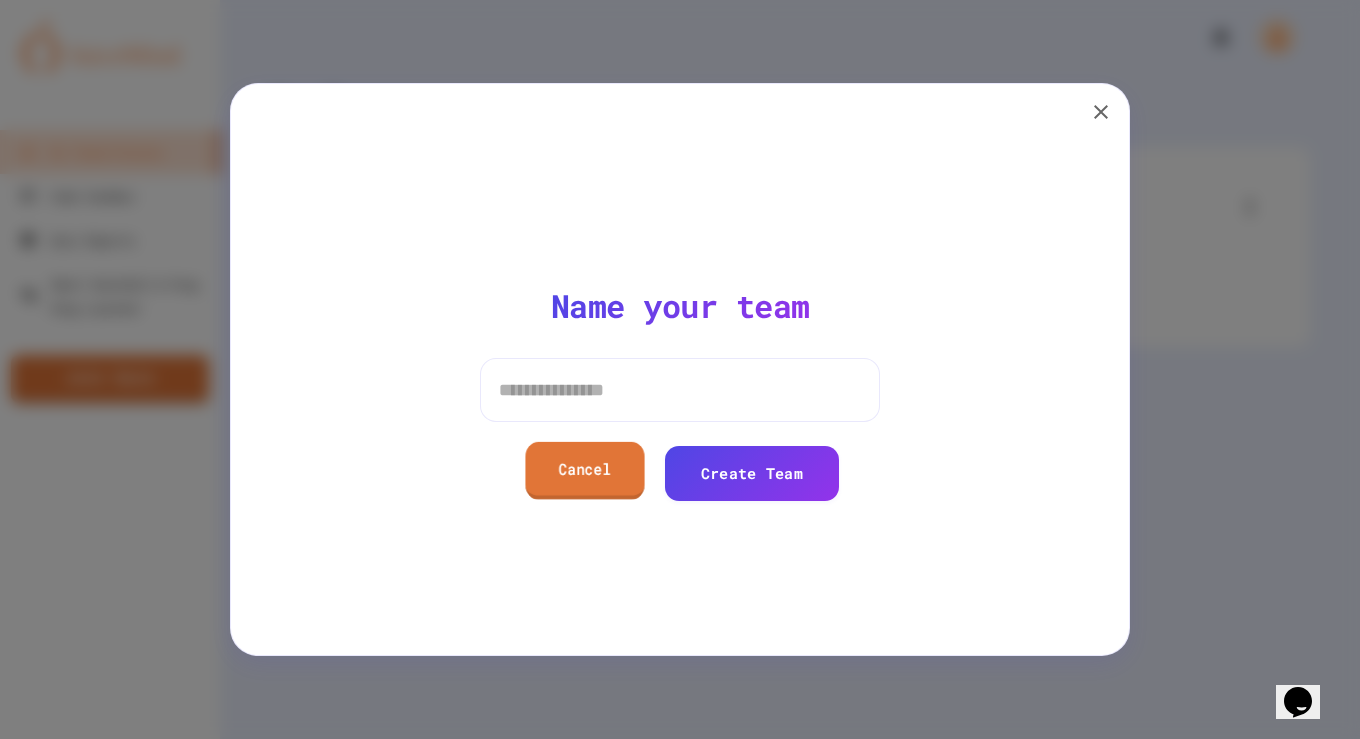 click on "Cancel" at bounding box center (584, 470) 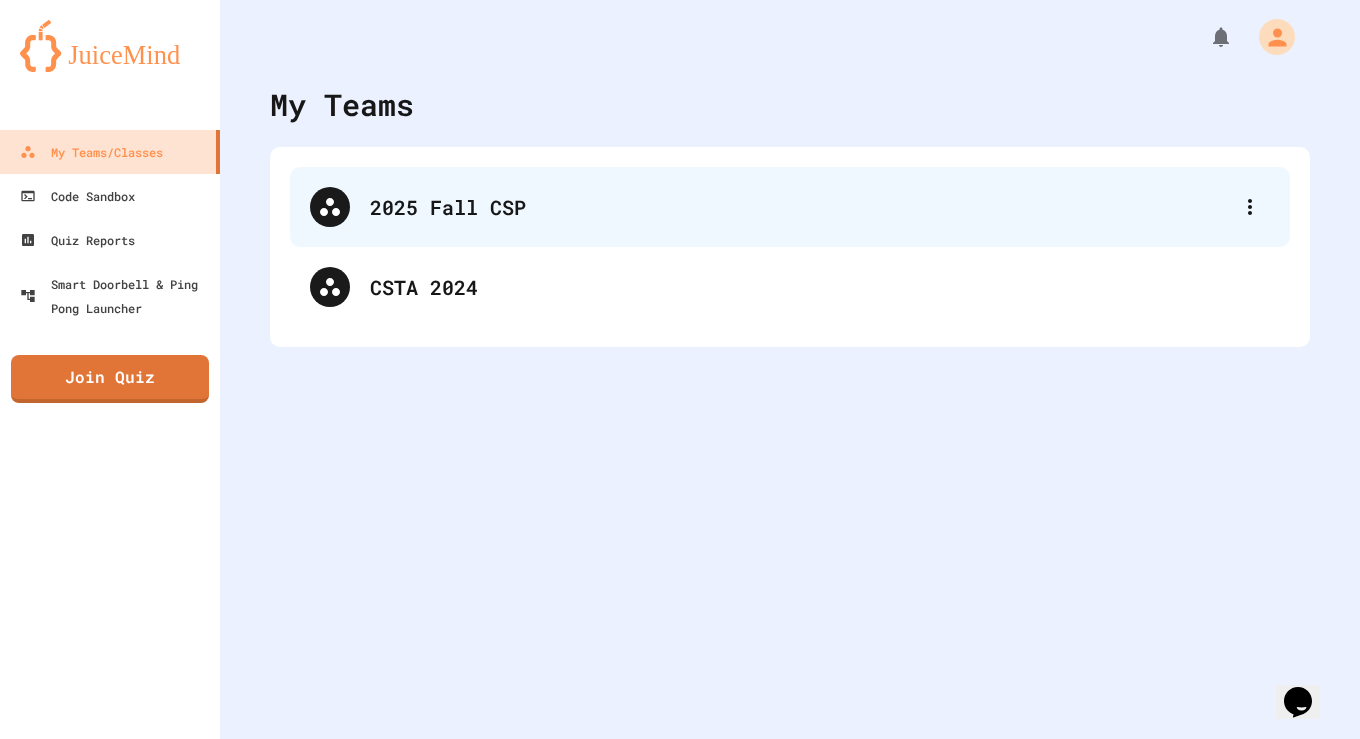 click on "2025 Fall CSP" at bounding box center [800, 207] 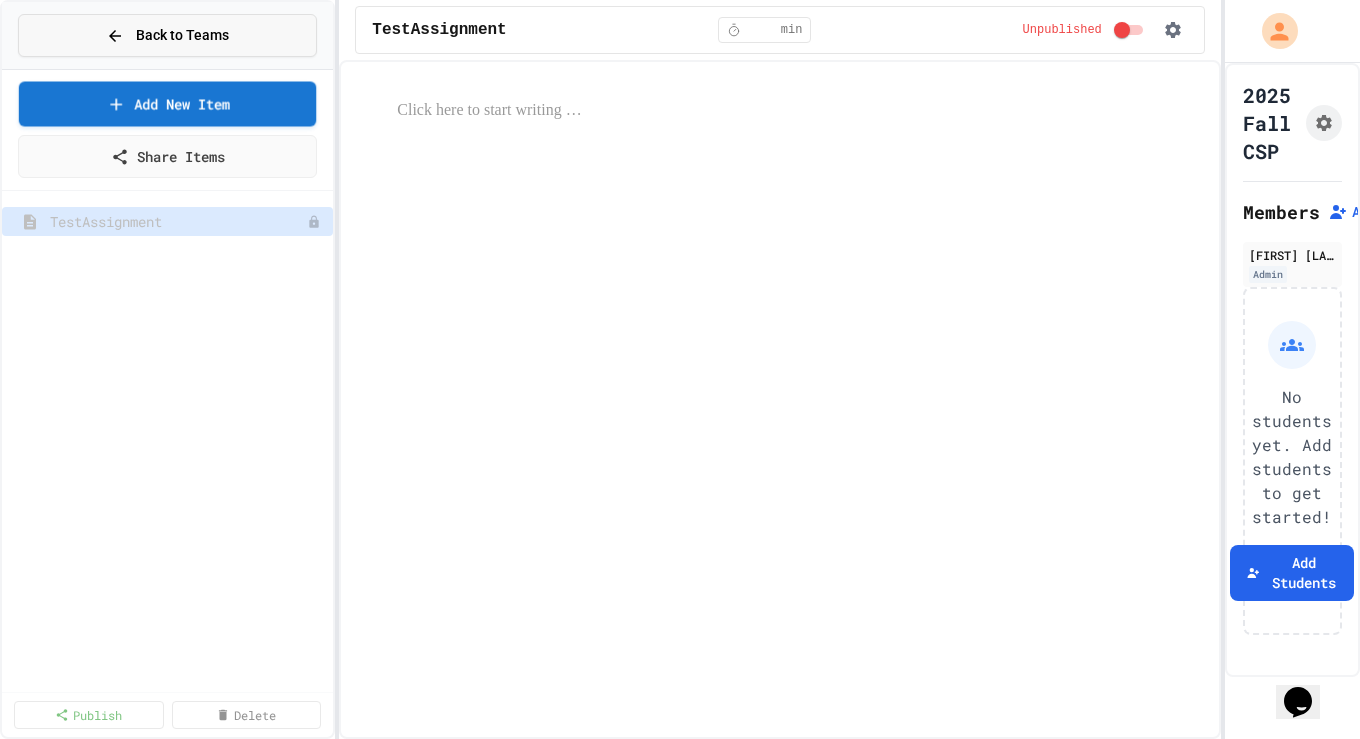 click on "Back to Teams" at bounding box center [167, 35] 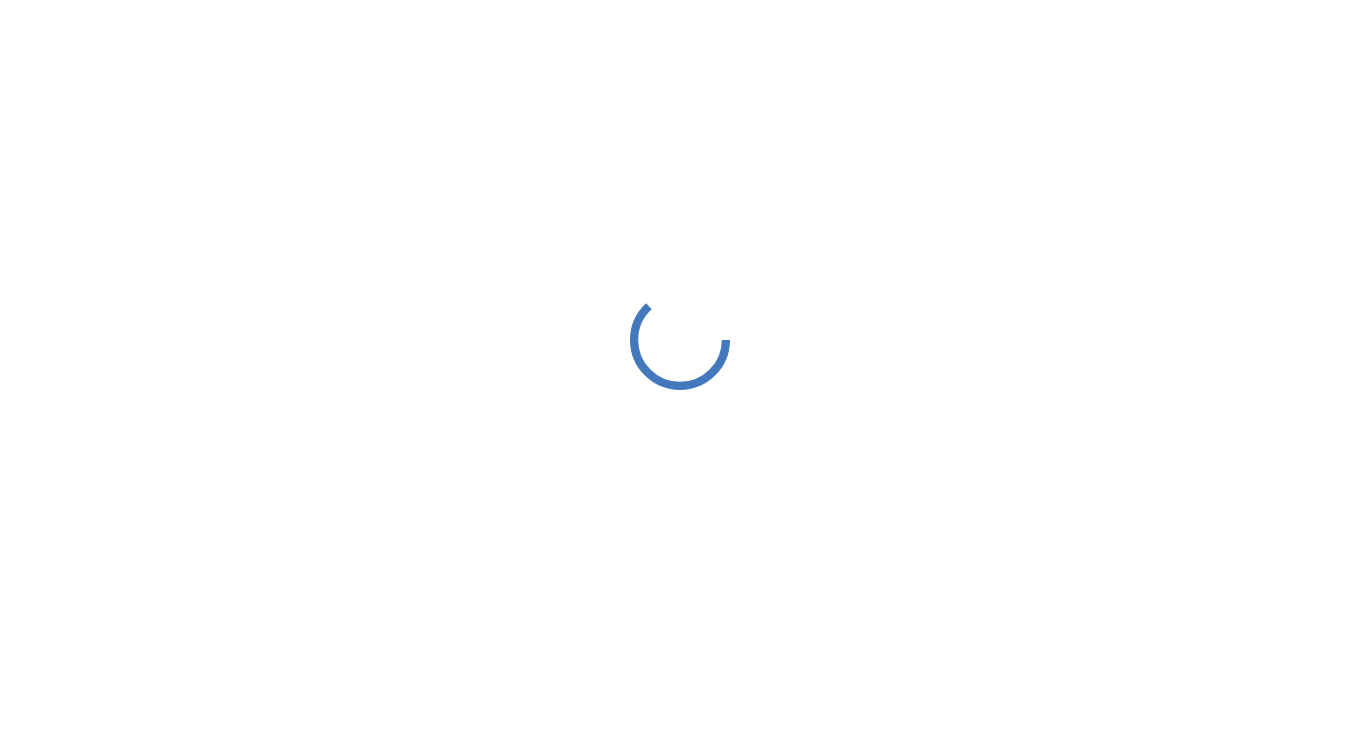 scroll, scrollTop: 0, scrollLeft: 0, axis: both 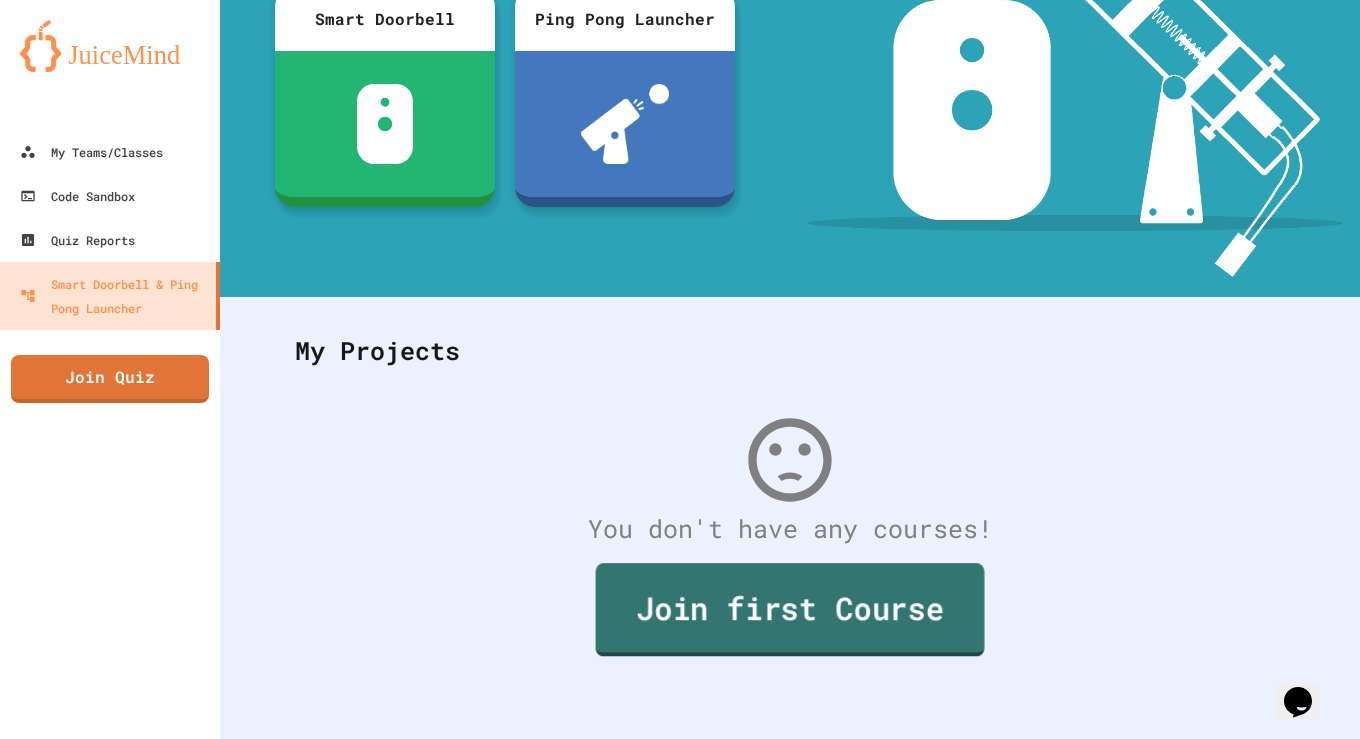 click on "Join first Course" at bounding box center [790, 609] 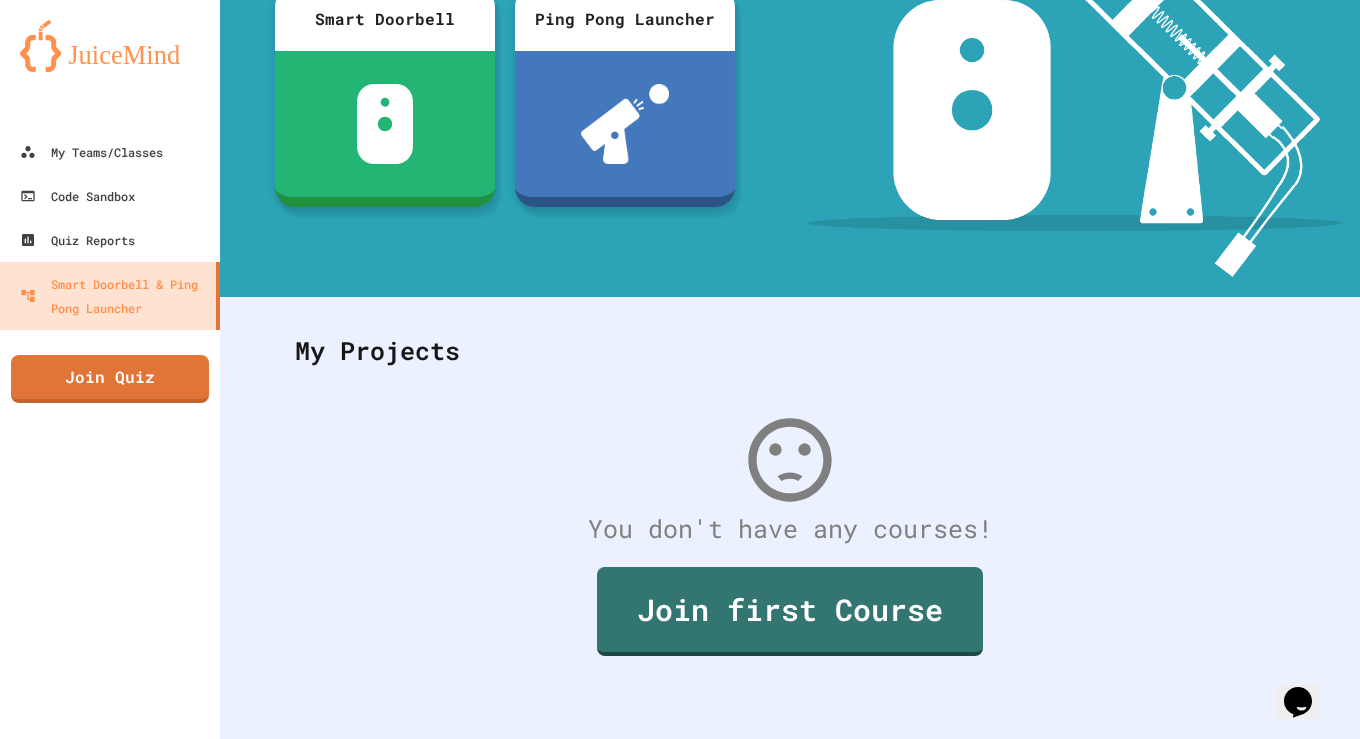 click at bounding box center [552, 1048] 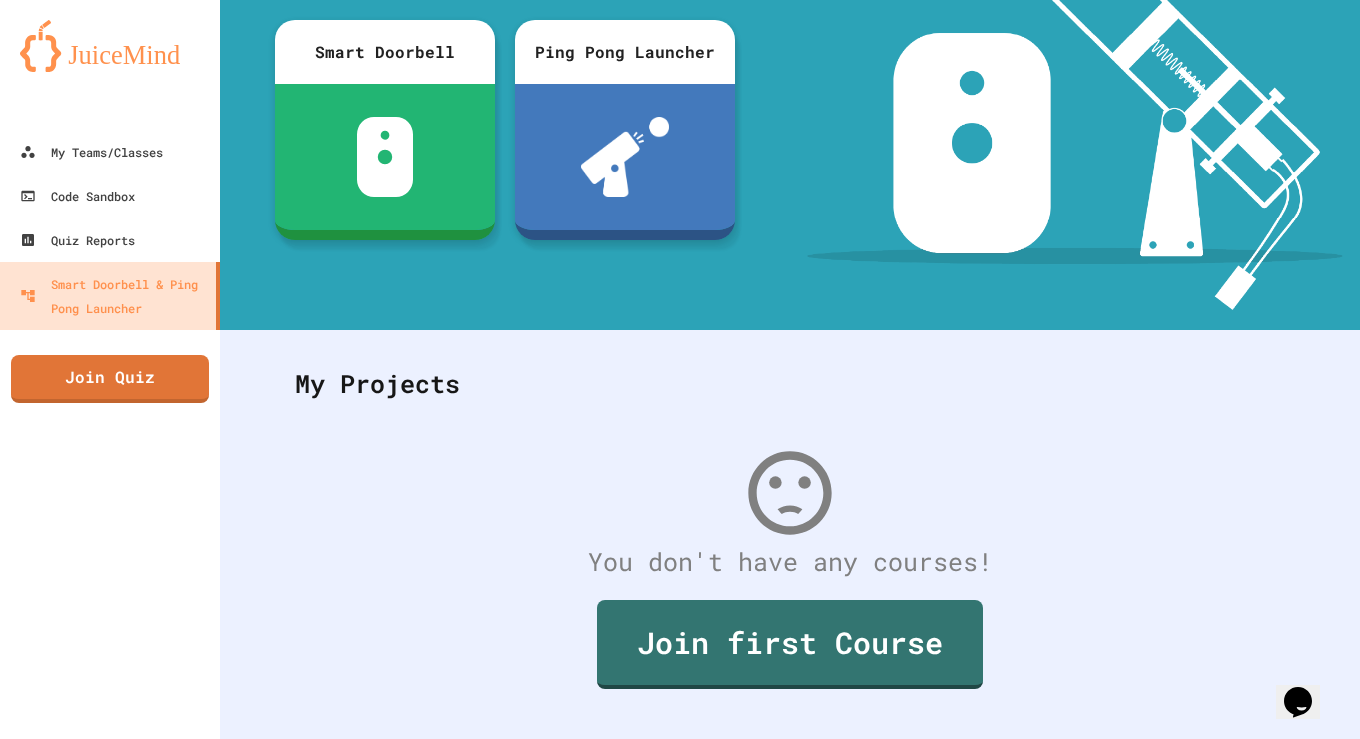 scroll, scrollTop: 0, scrollLeft: 0, axis: both 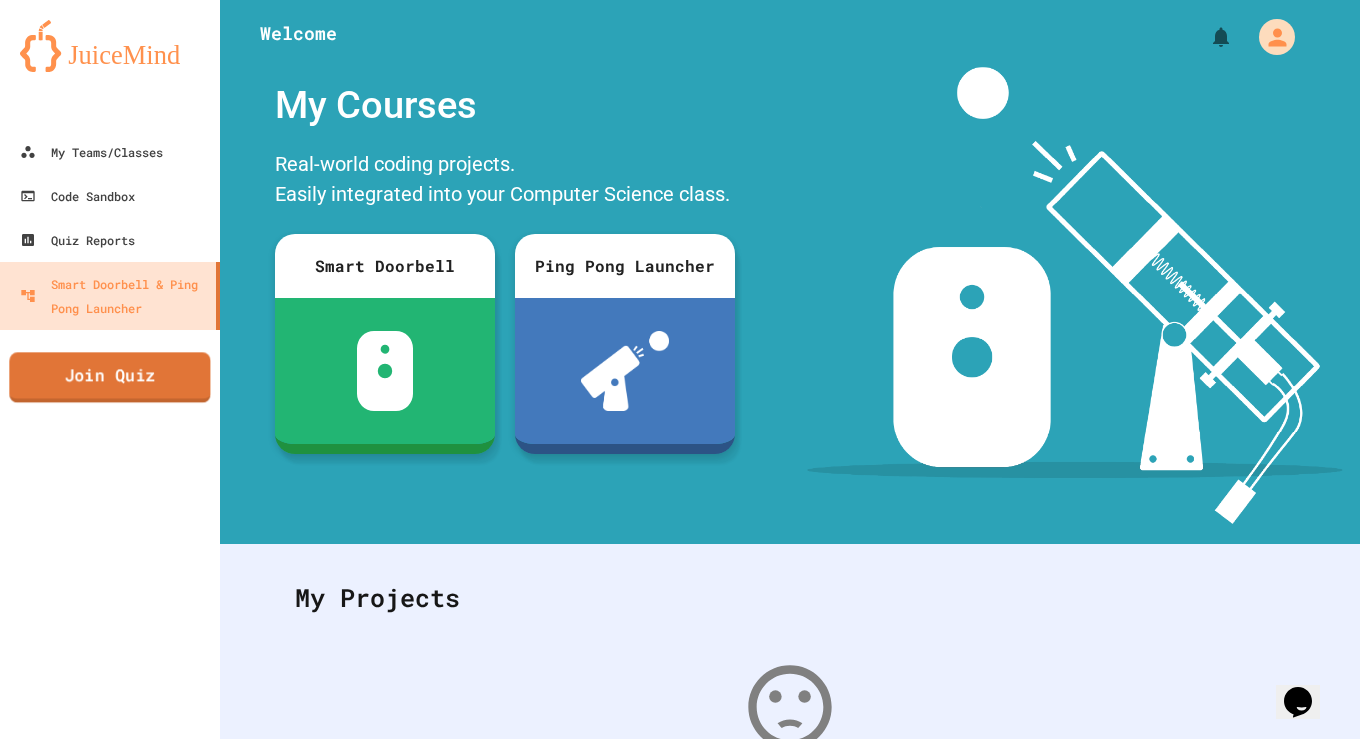 click on "Join Quiz" at bounding box center (109, 377) 